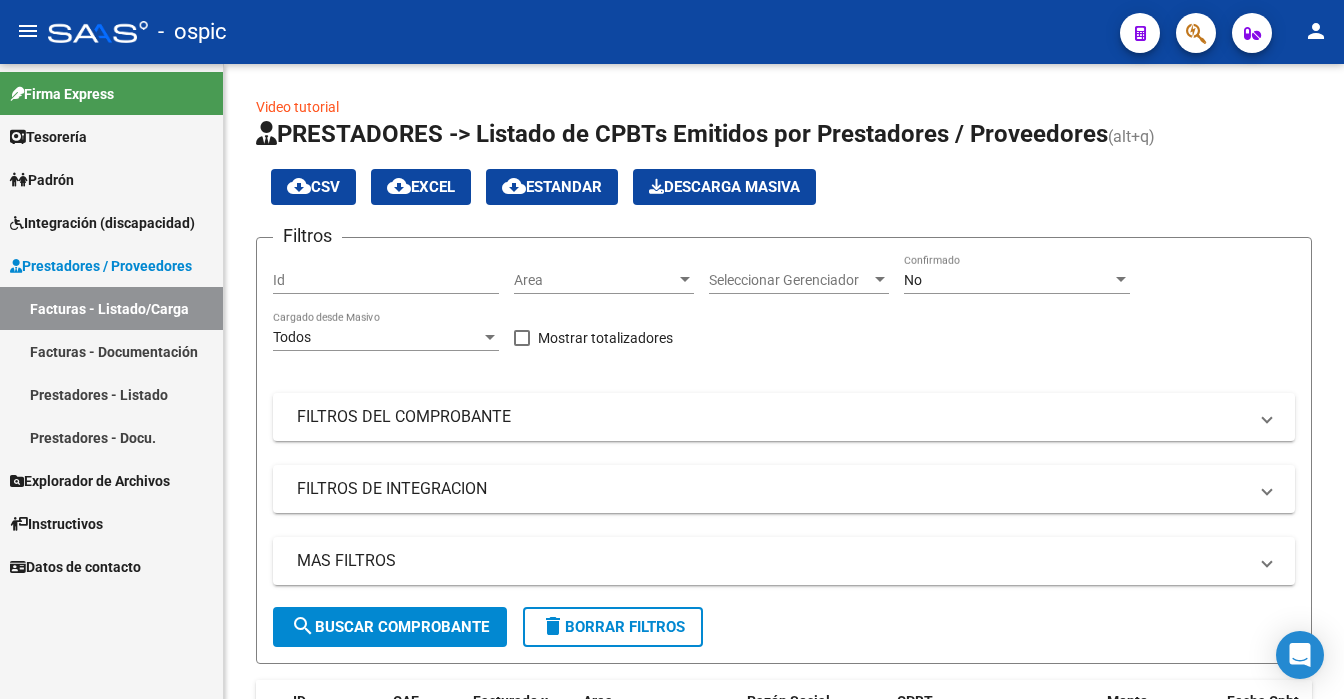 scroll, scrollTop: 0, scrollLeft: 0, axis: both 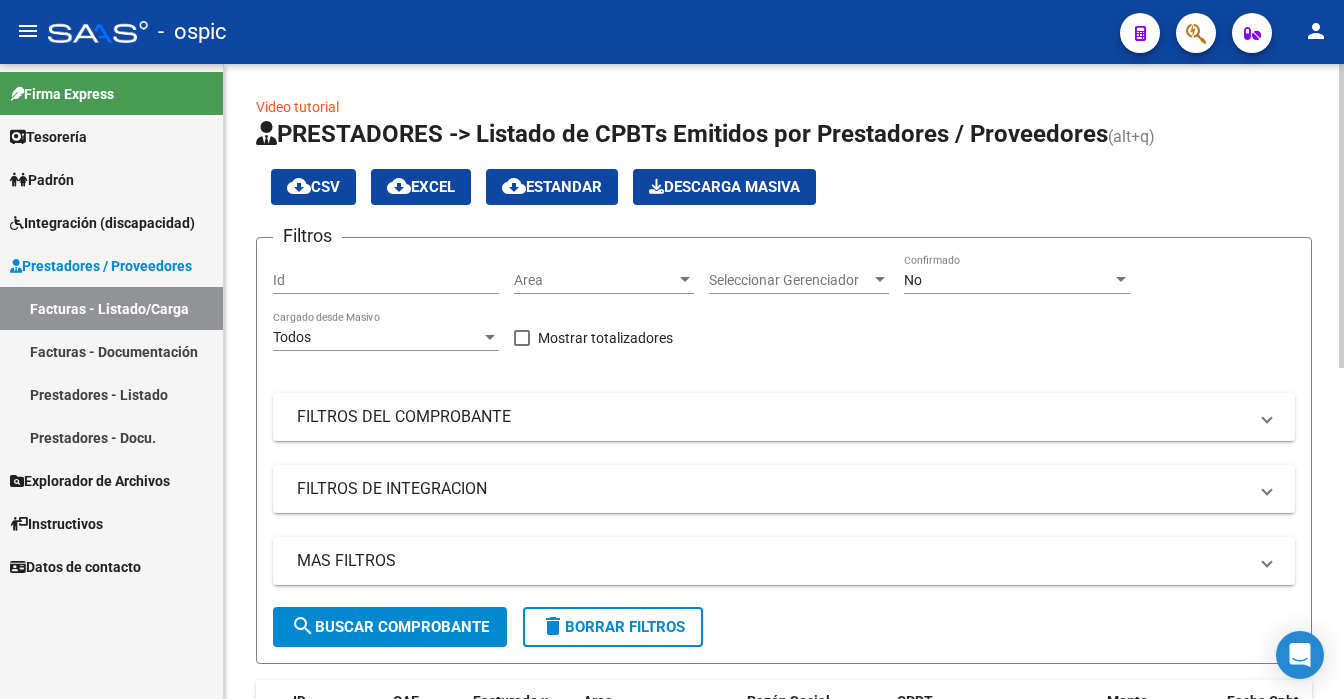 click on "No" at bounding box center [1008, 280] 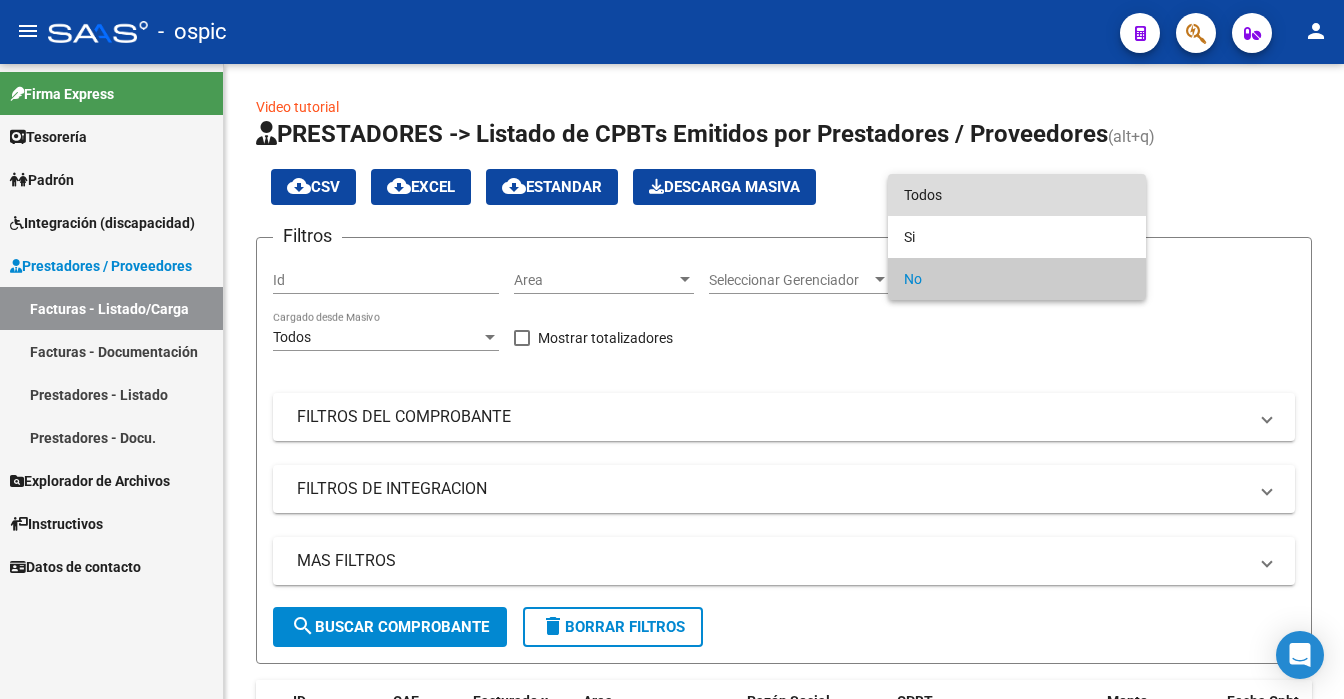 click on "Todos" at bounding box center (1017, 195) 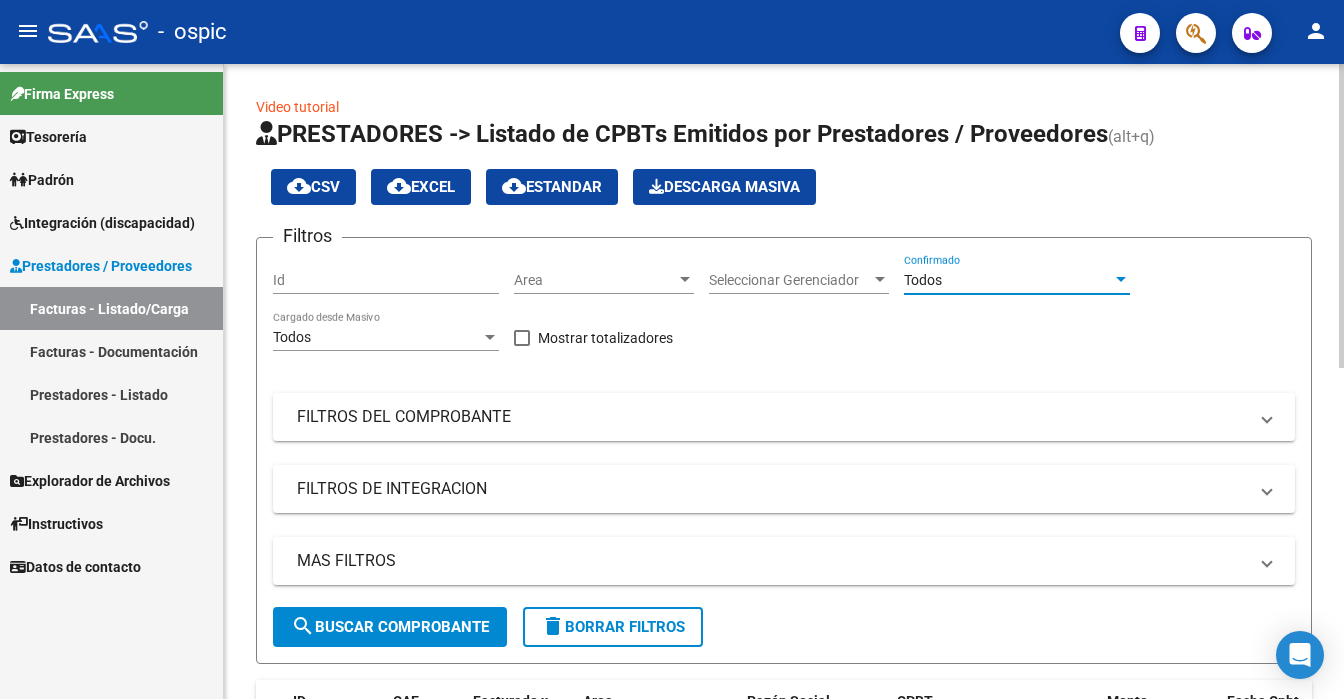 click 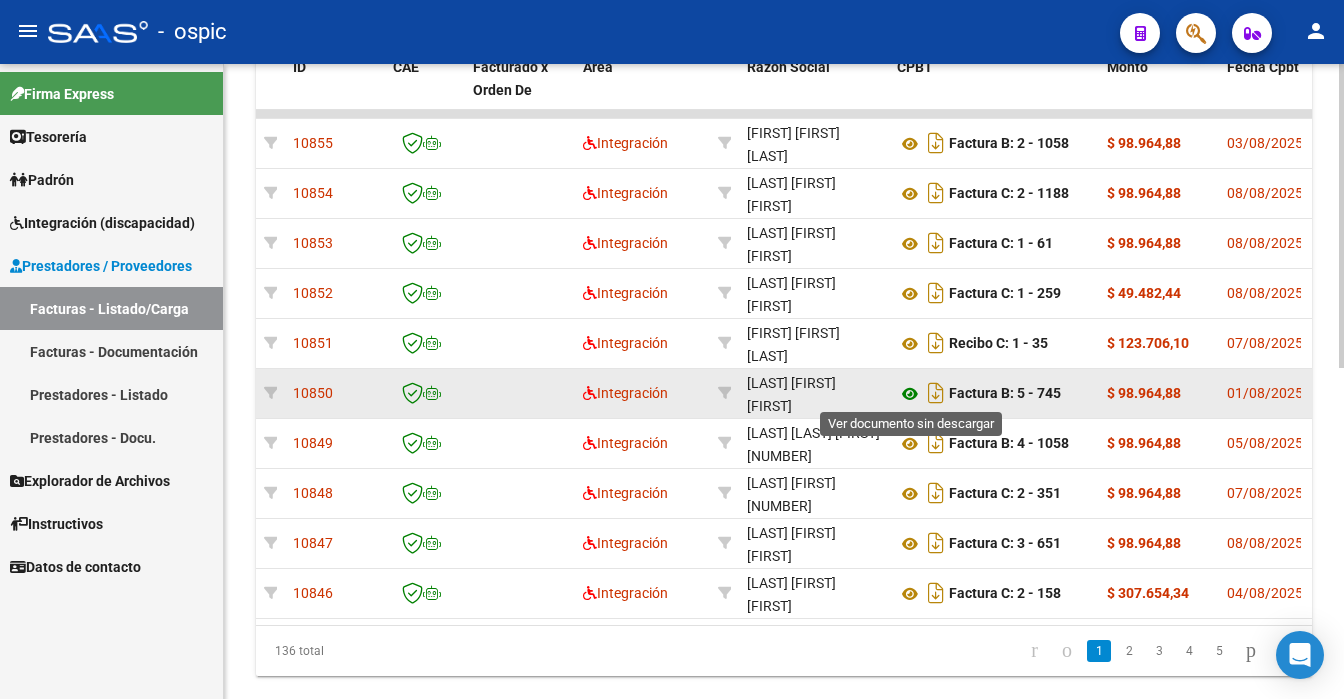 click 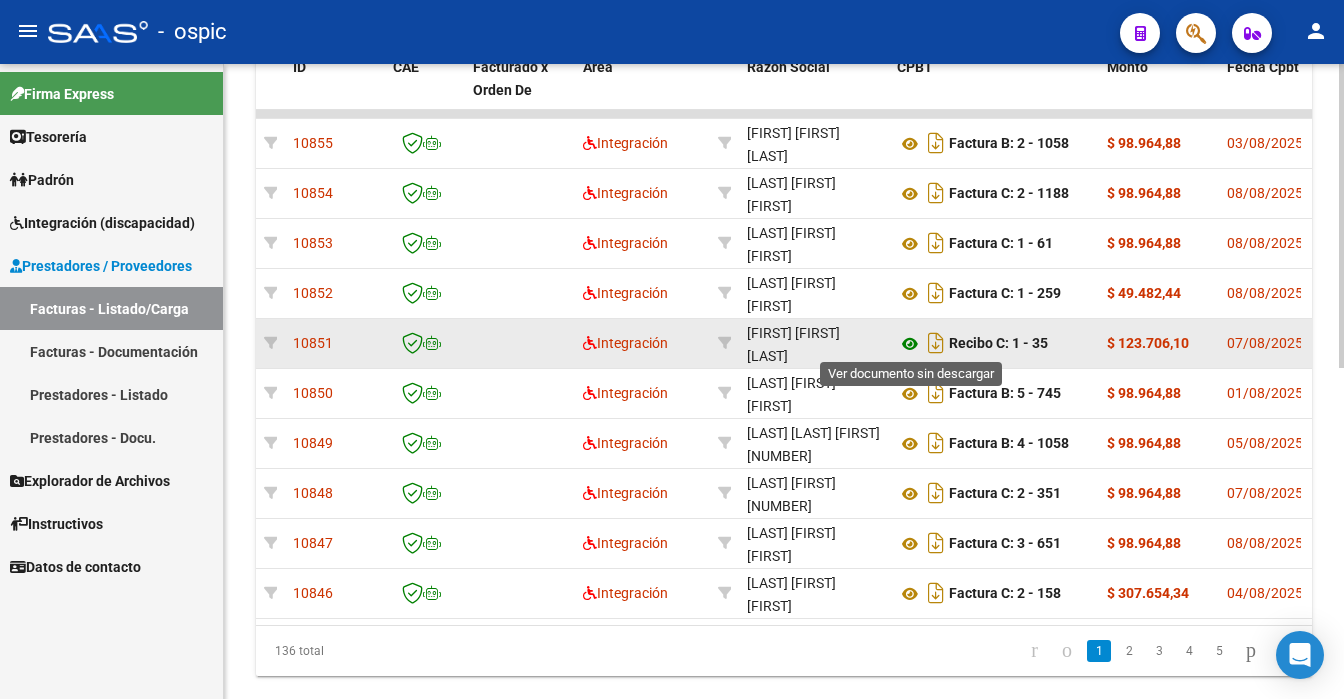 click 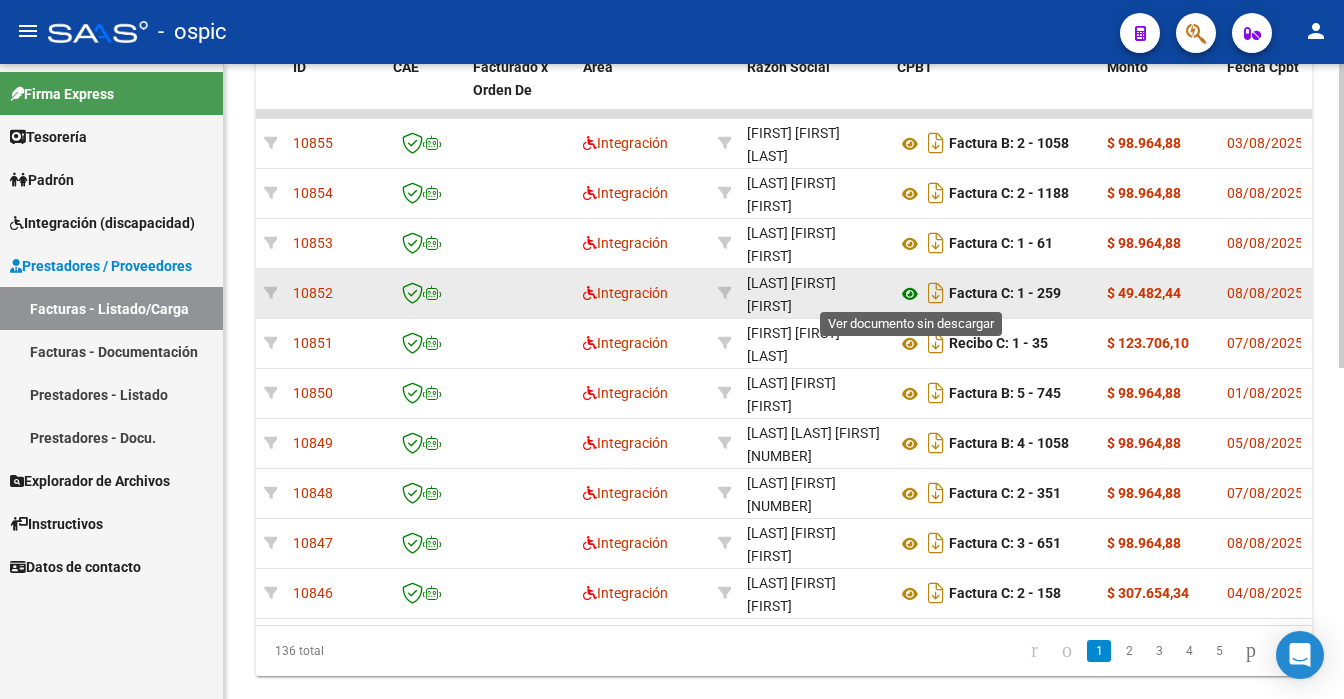 click 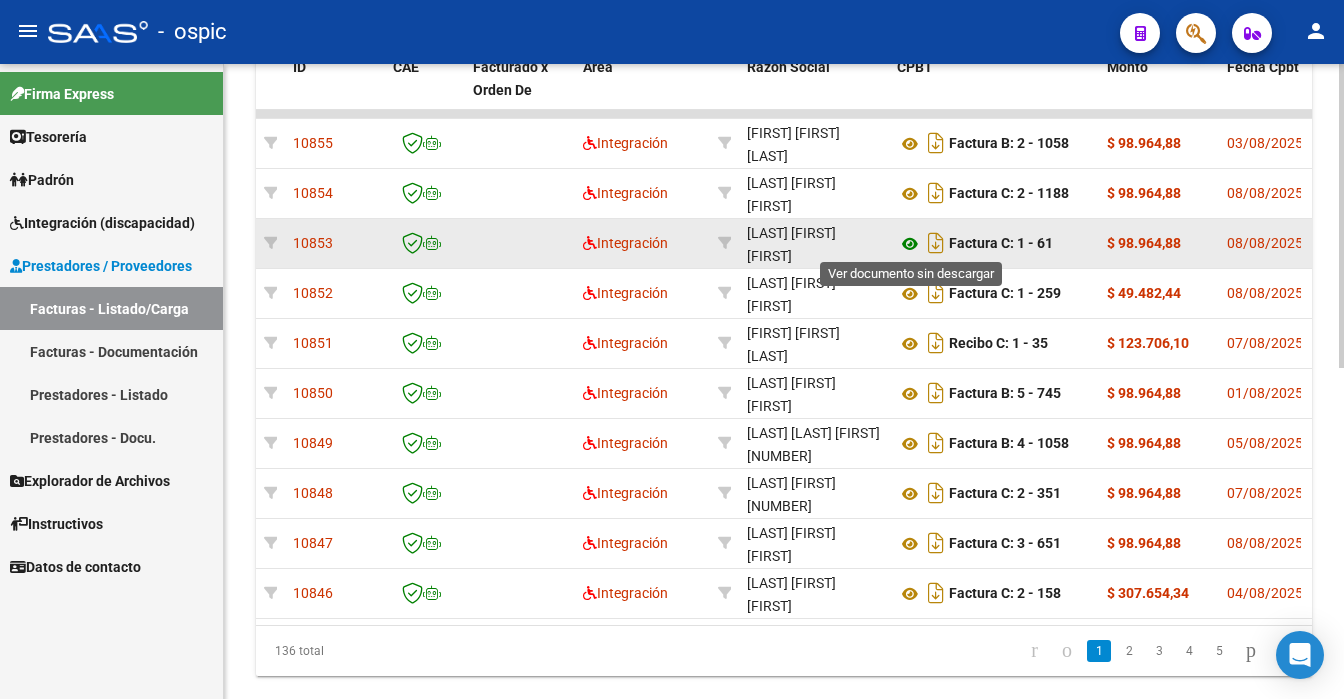 click 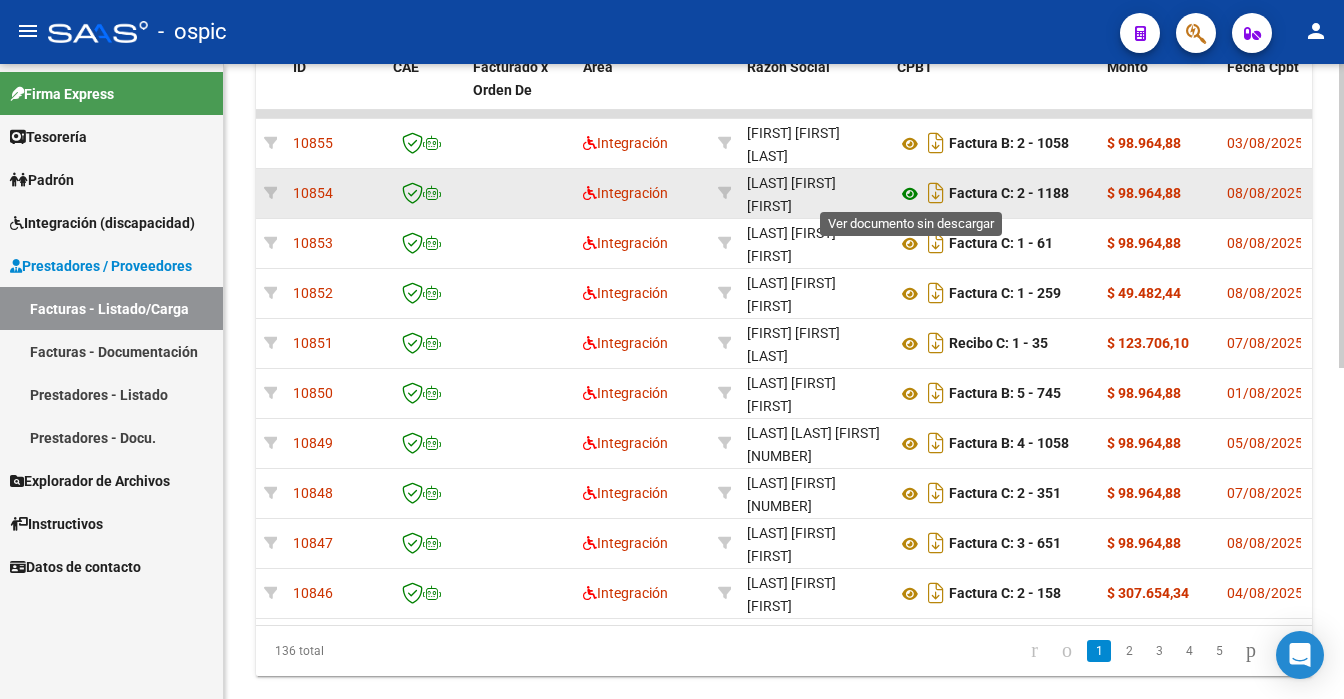 click 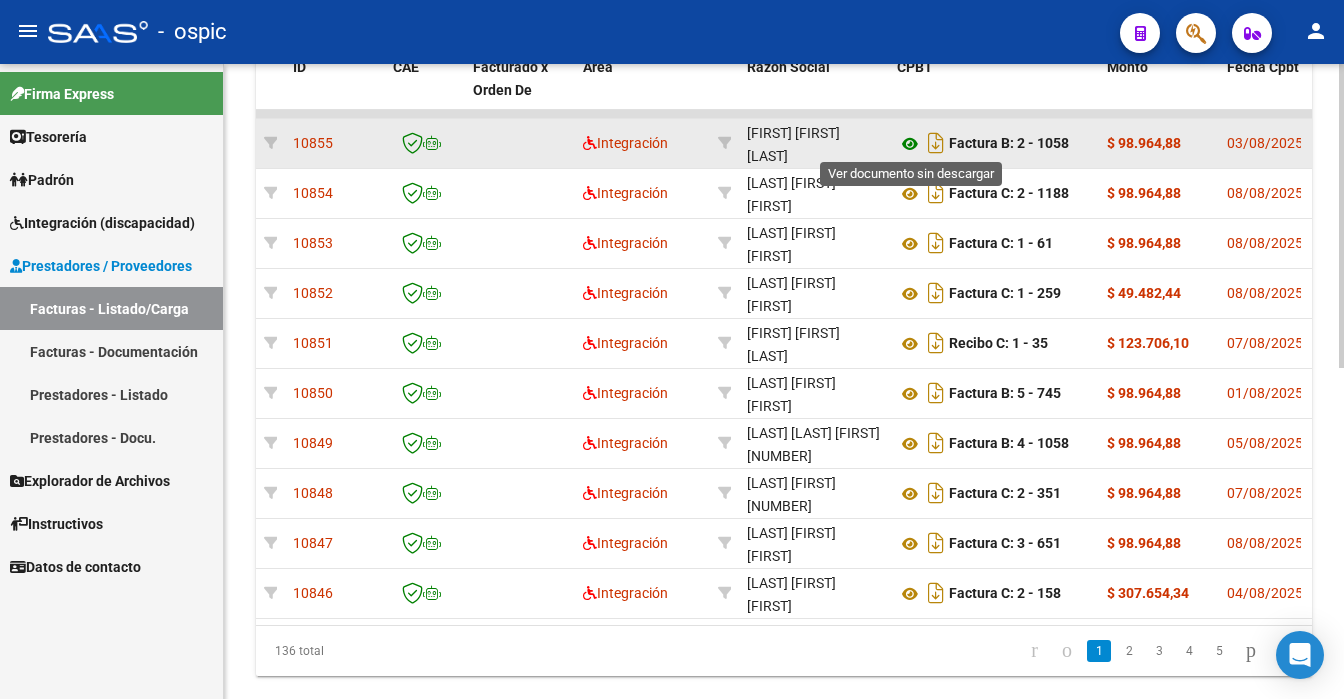 click 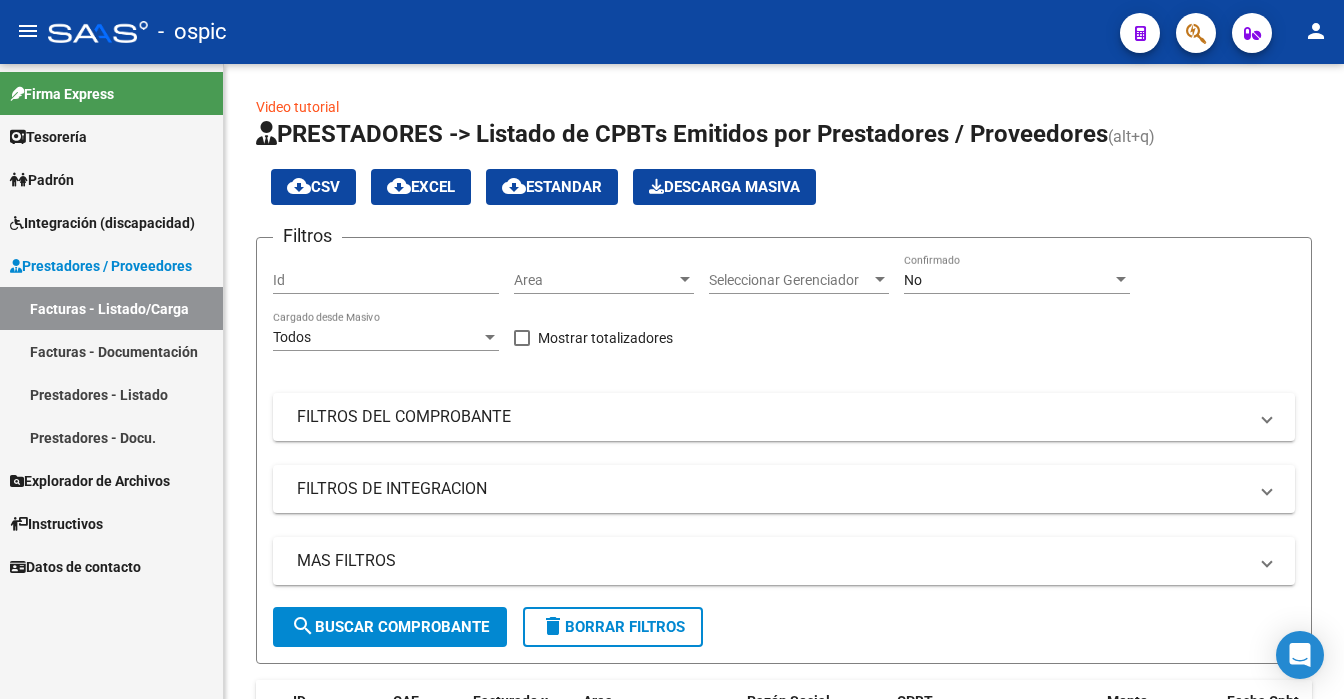 scroll, scrollTop: 0, scrollLeft: 0, axis: both 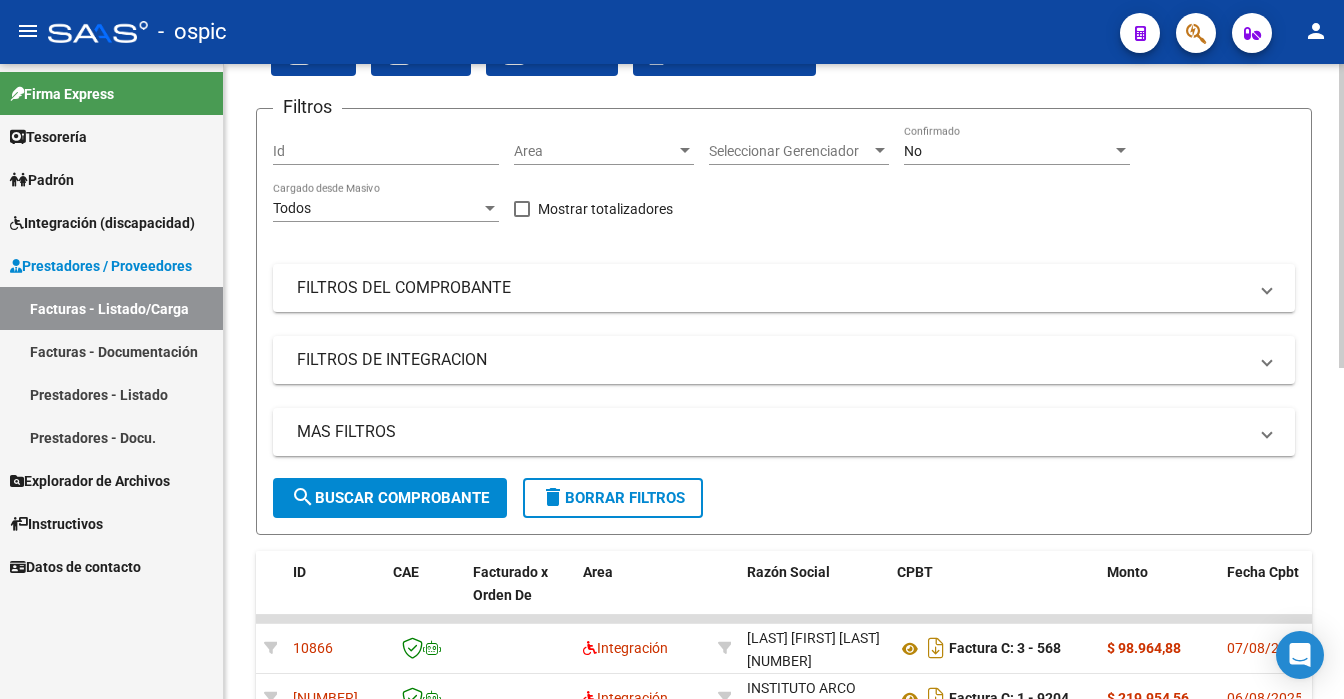 click on "Video tutorial   PRESTADORES -> Listado de CPBTs Emitidos por Prestadores / Proveedores (alt+q) cloud_download  CSV  cloud_download  EXCEL  cloud_download  Estandar   Descarga Masiva
Filtros Id Area Area Seleccionar Gerenciador Seleccionar Gerenciador No Confirmado Todos Cargado desde Masivo   Mostrar totalizadores   FILTROS DEL COMPROBANTE  Comprobante Tipo Comprobante Tipo Start date – End date Fec. Comprobante Desde / Hasta Días Emisión Desde(cant. días) Días Emisión Hasta(cant. días) CUIT / Razón Social Pto. Venta Nro. Comprobante Código SSS CAE Válido CAE Válido Todos Cargado Módulo Hosp. Todos Tiene facturacion Apócrifa Hospital Refes  FILTROS DE INTEGRACION  Todos Cargado en Para Enviar SSS Período De Prestación Campos del Archivo de Rendición Devuelto x SSS (dr_envio) Todos Rendido x SSS (dr_envio) Tipo de Registro Tipo de Registro Período Presentación Período Presentación Campos del Legajo Asociado (preaprobación) Afiliado Legajo (cuil/nombre) Todos Solo facturas preaprobadas" 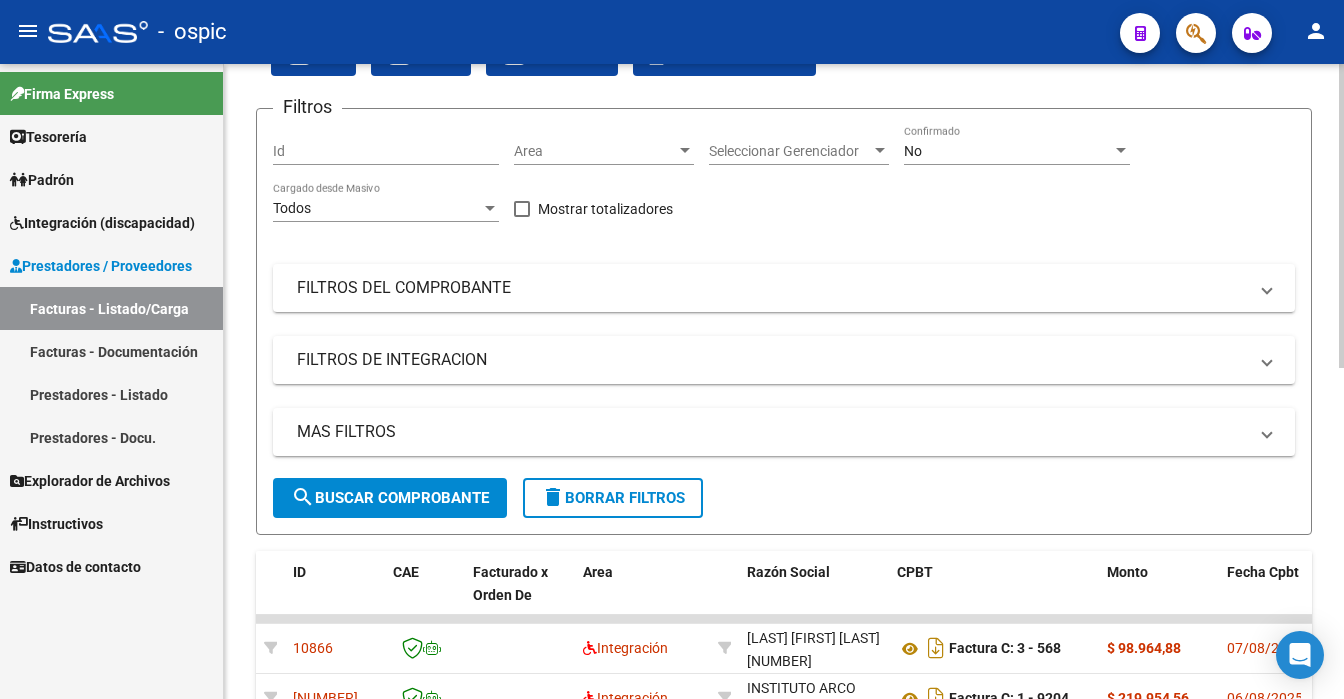 drag, startPoint x: 1335, startPoint y: 213, endPoint x: 1343, endPoint y: 302, distance: 89.358826 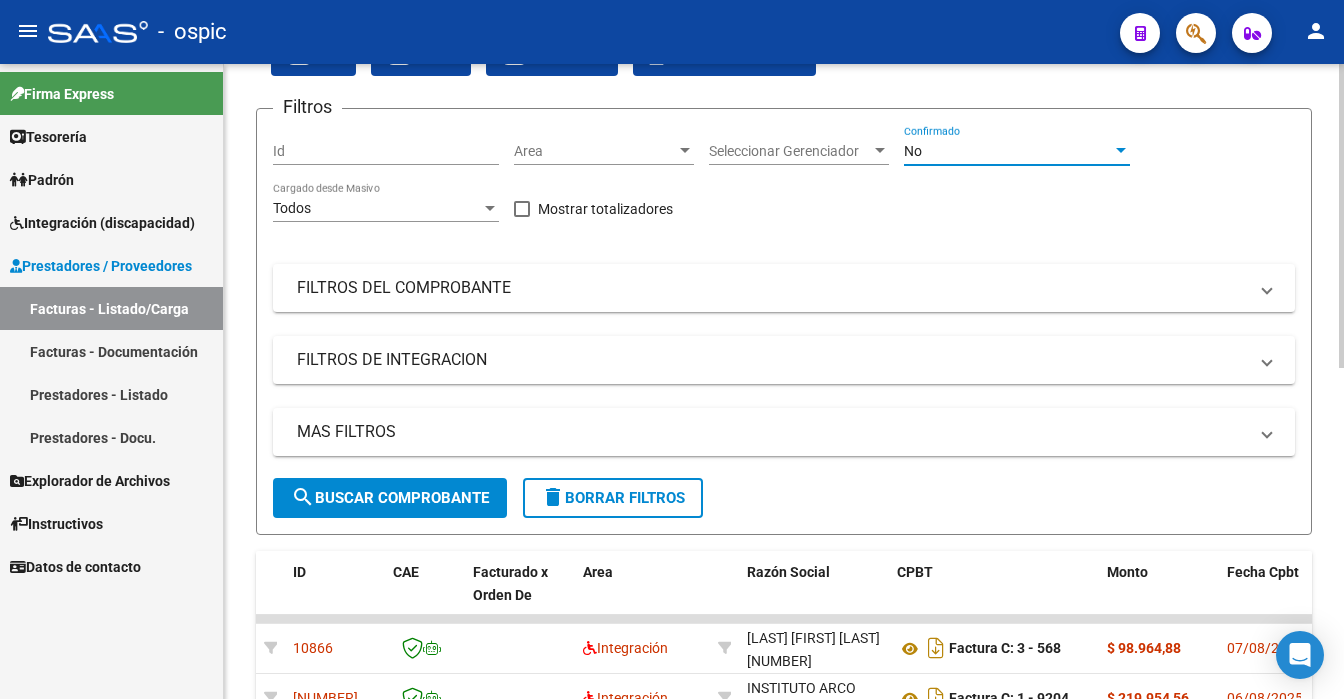 click at bounding box center [1121, 151] 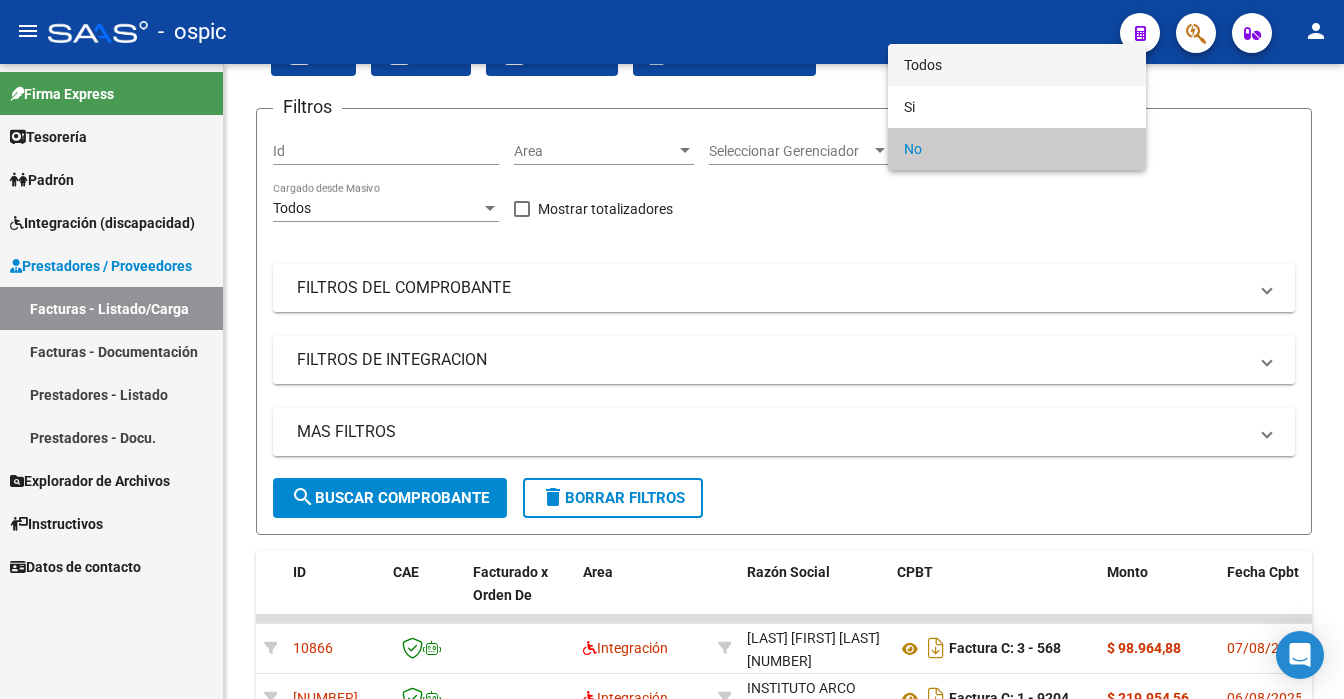 click on "Todos" at bounding box center (1017, 65) 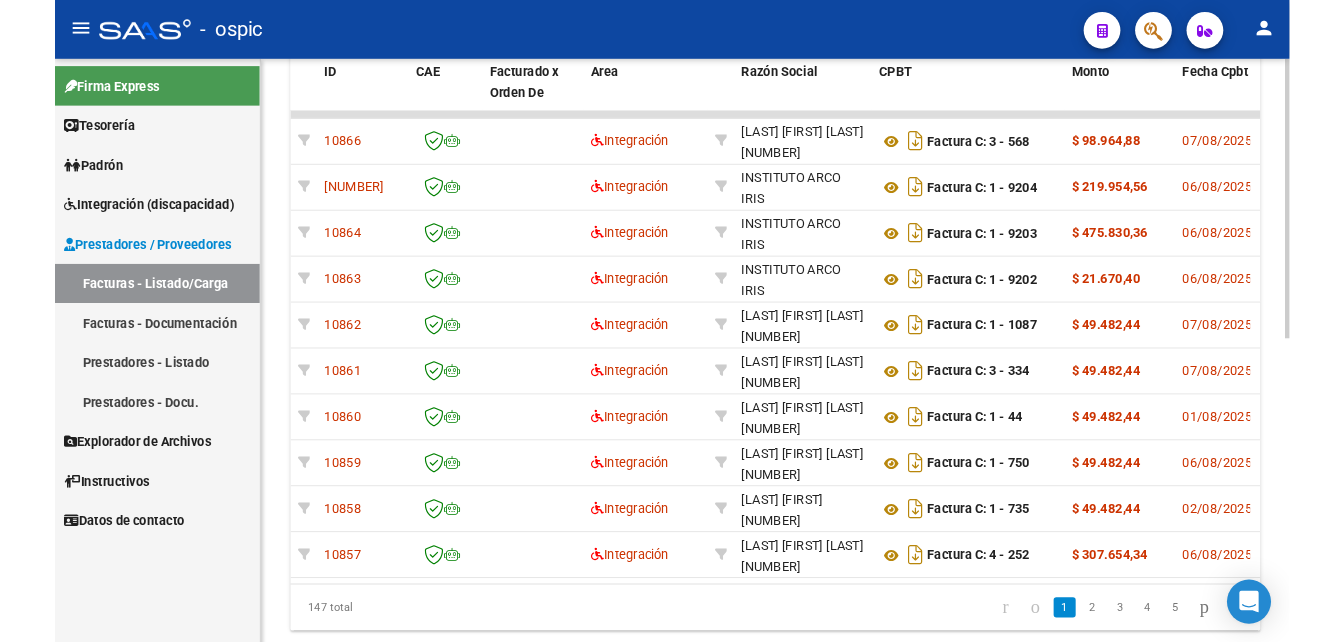 scroll, scrollTop: 652, scrollLeft: 0, axis: vertical 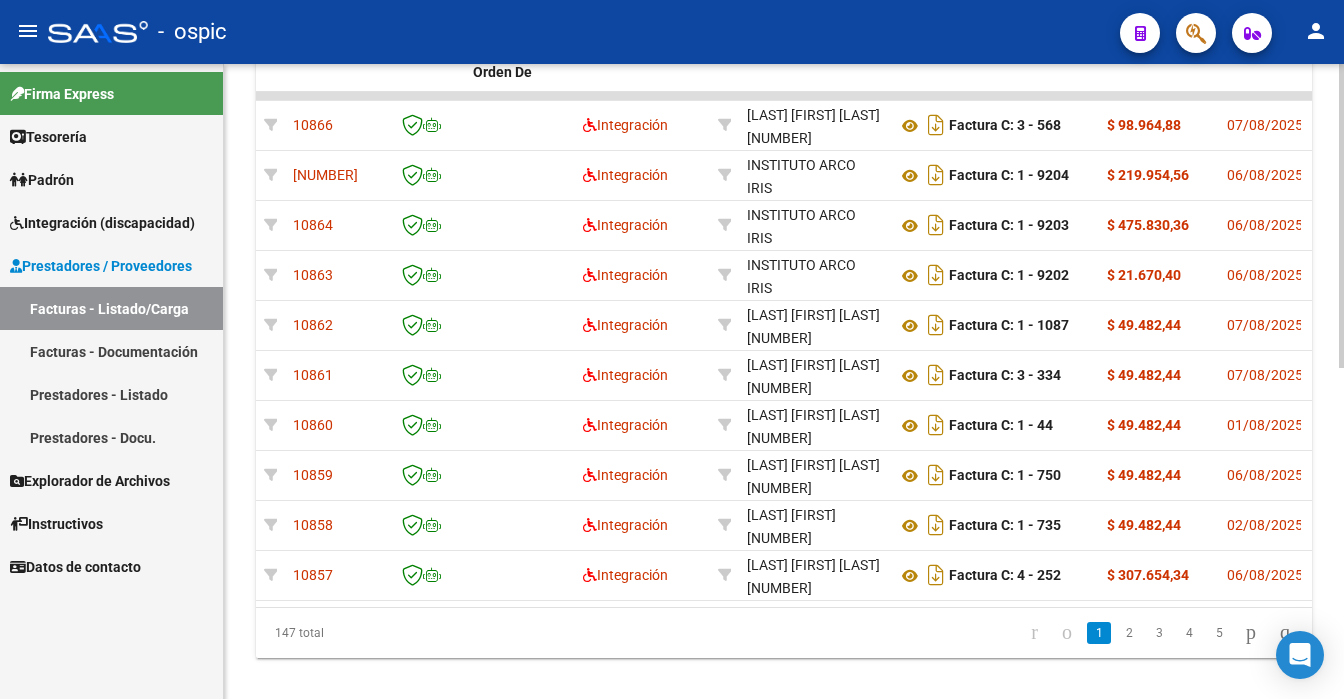 click on "menu -   ospic  person    Firma Express     Tesorería Extractos Procesados (csv) Extractos Originales (pdf)    Padrón Afiliados Empadronados Análisis Afiliado    Integración (discapacidad) Estado Presentaciones SSS Rendición Certificado Discapacidad Pedido Integración a SSS Datos Contables de Facturas Facturas Liquidadas x SSS Legajos Legajos Documentación    Prestadores / Proveedores Facturas - Listado/Carga Facturas - Documentación Prestadores - Listado Prestadores - Docu.    Explorador de Archivos Integración DS.SUBSIDIO DR.ENVIO DS.DEVERR DS.DEVOK    Instructivos    Datos de contacto  Video tutorial   PRESTADORES -> Listado de CPBTs Emitidos por Prestadores / Proveedores (alt+q) cloud_download  CSV  cloud_download  EXCEL  cloud_download  Estandar   Descarga Masiva
Filtros Id Area Area Seleccionar Gerenciador Seleccionar Gerenciador Todos Confirmado Todos Cargado desde Masivo   Mostrar totalizadores   FILTROS DEL COMPROBANTE  Comprobante Tipo Comprobante Tipo Start date – End date" at bounding box center (672, 349) 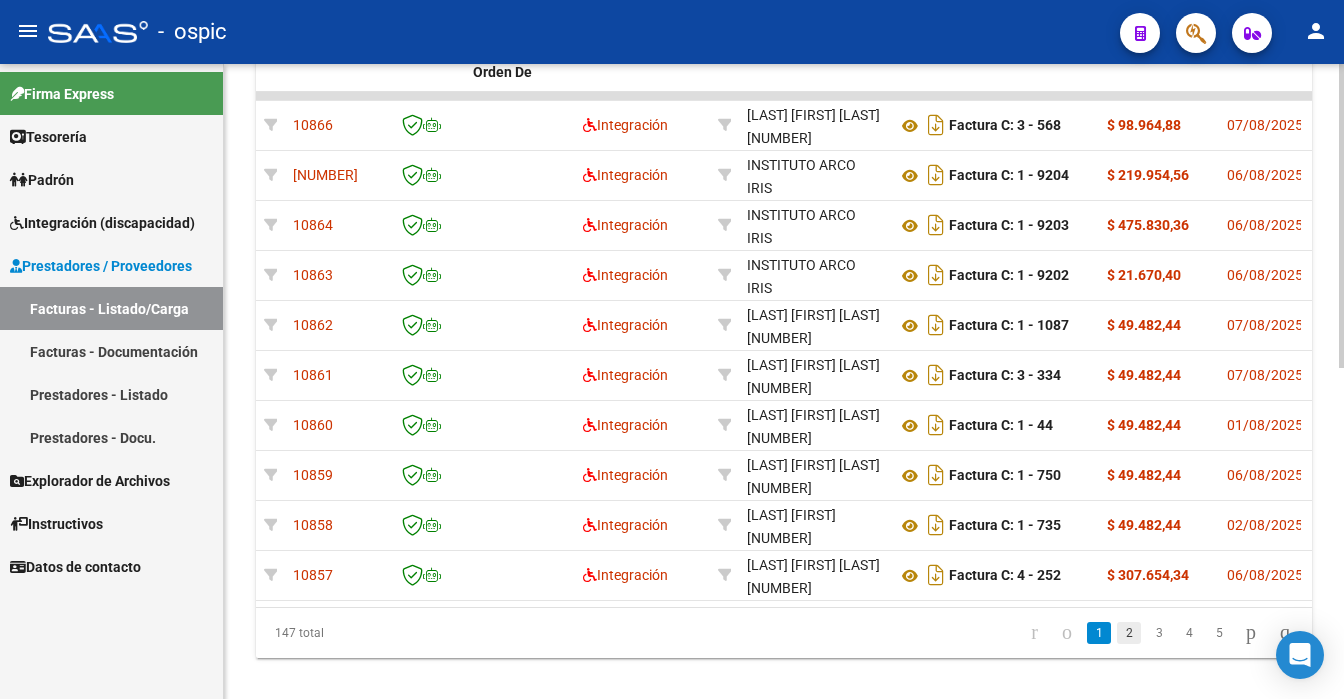 click on "2" 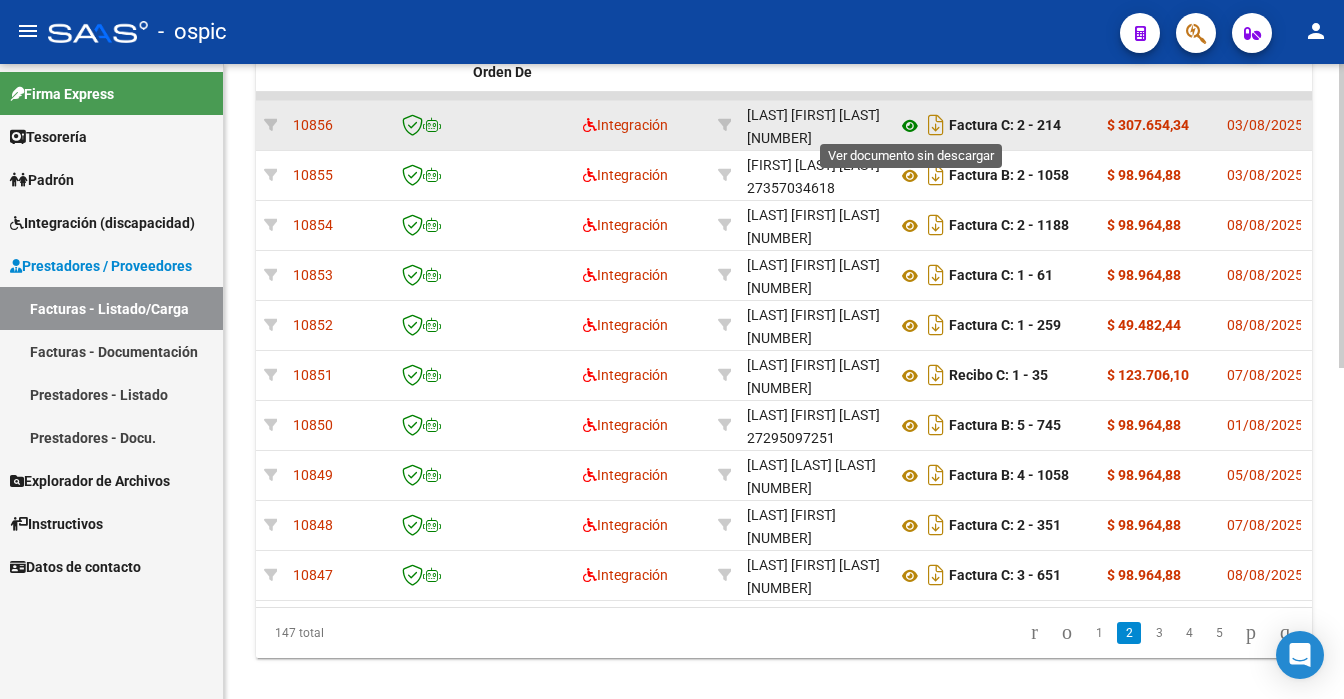 click 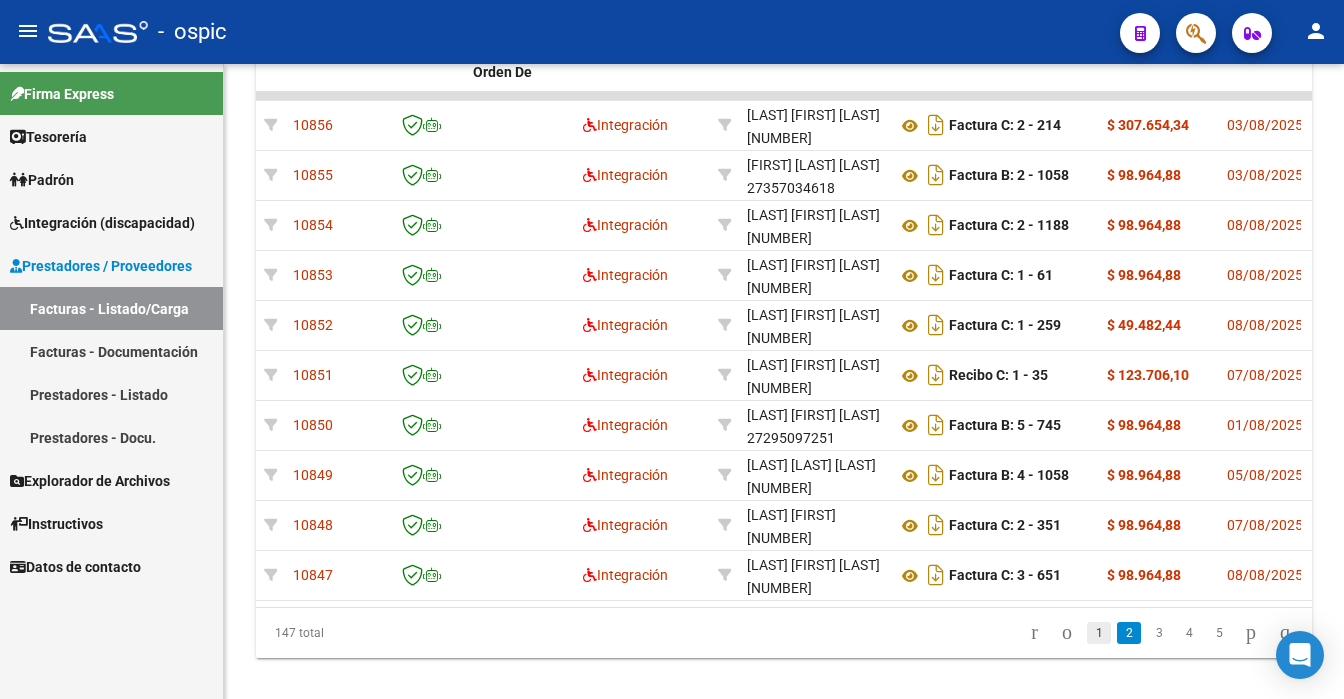 click on "1" 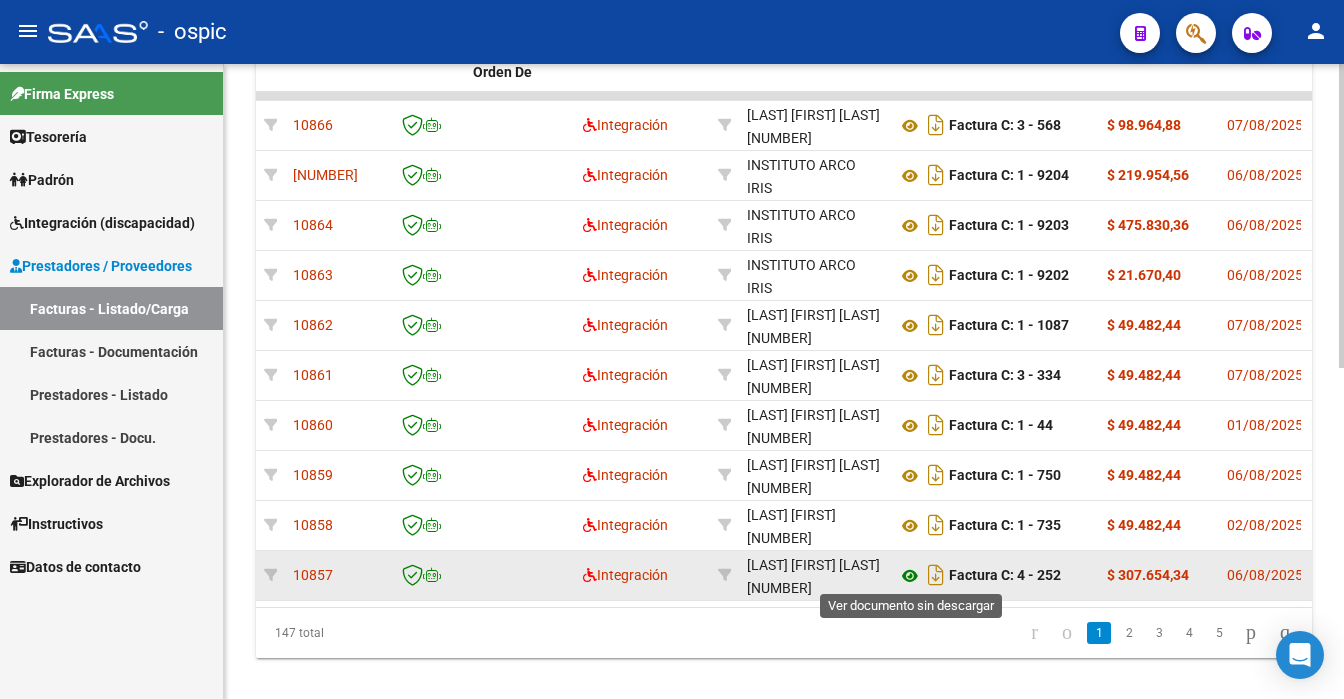 click 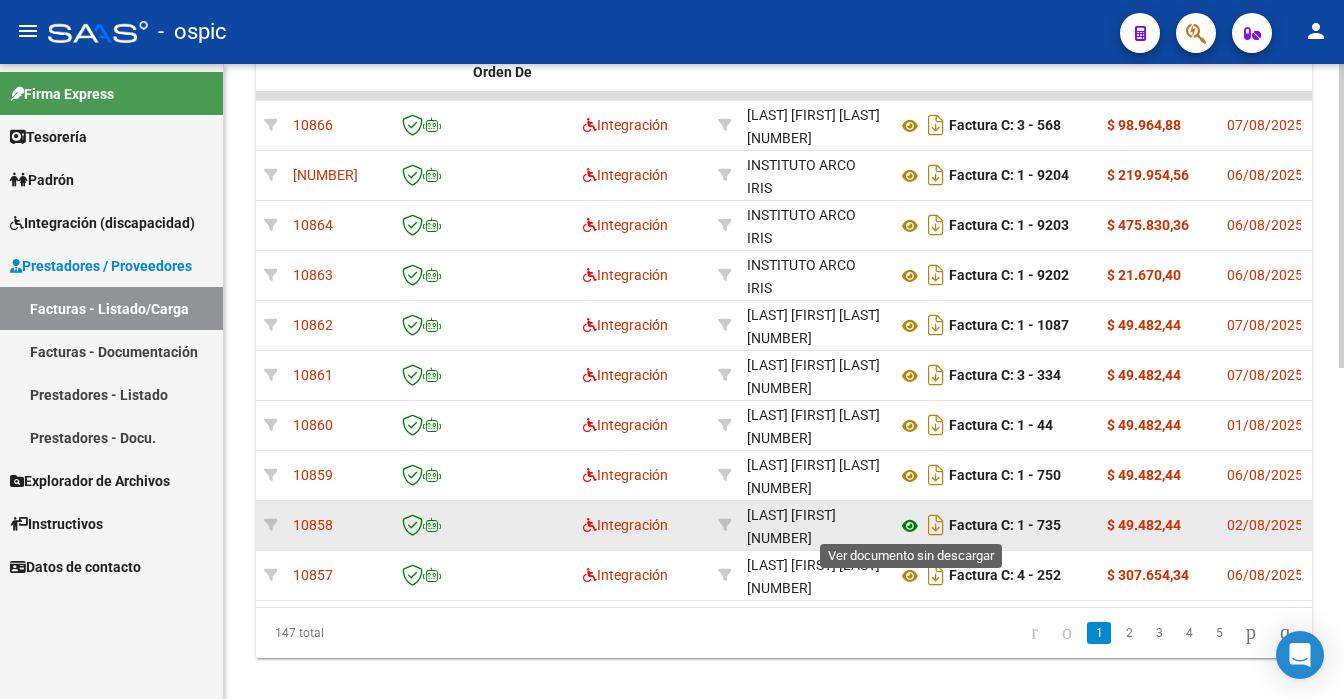 click 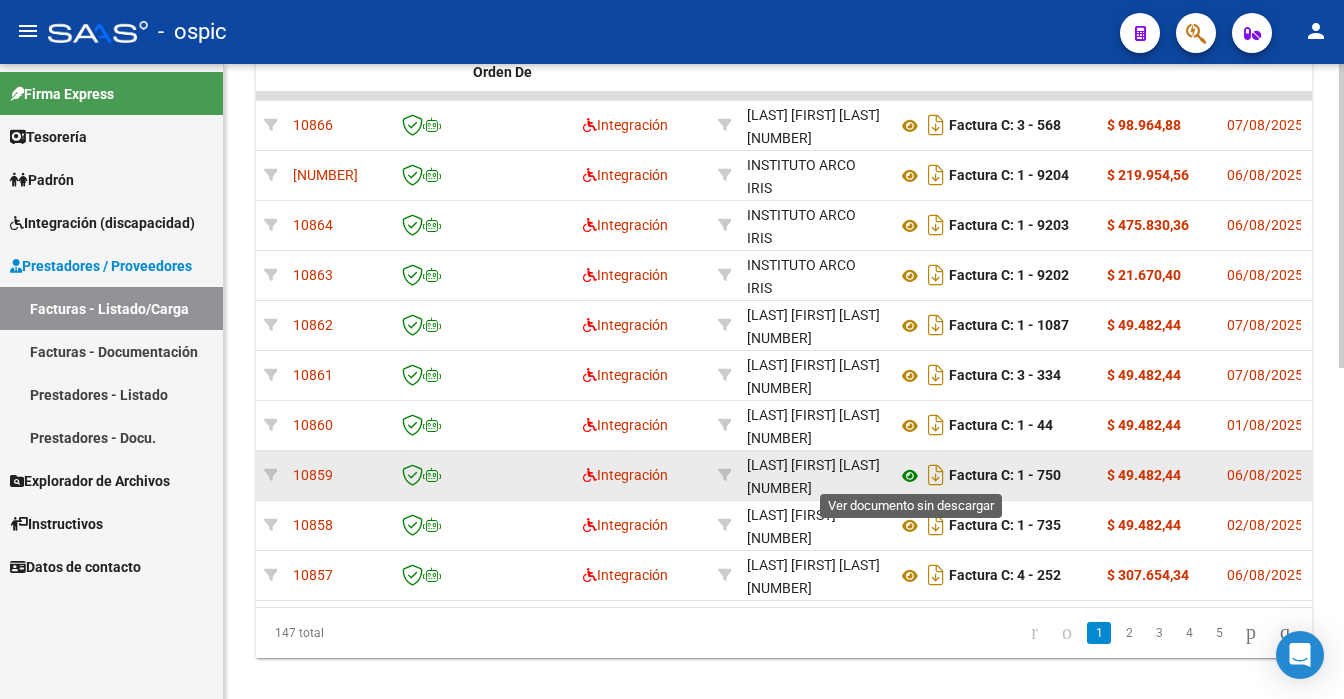 click 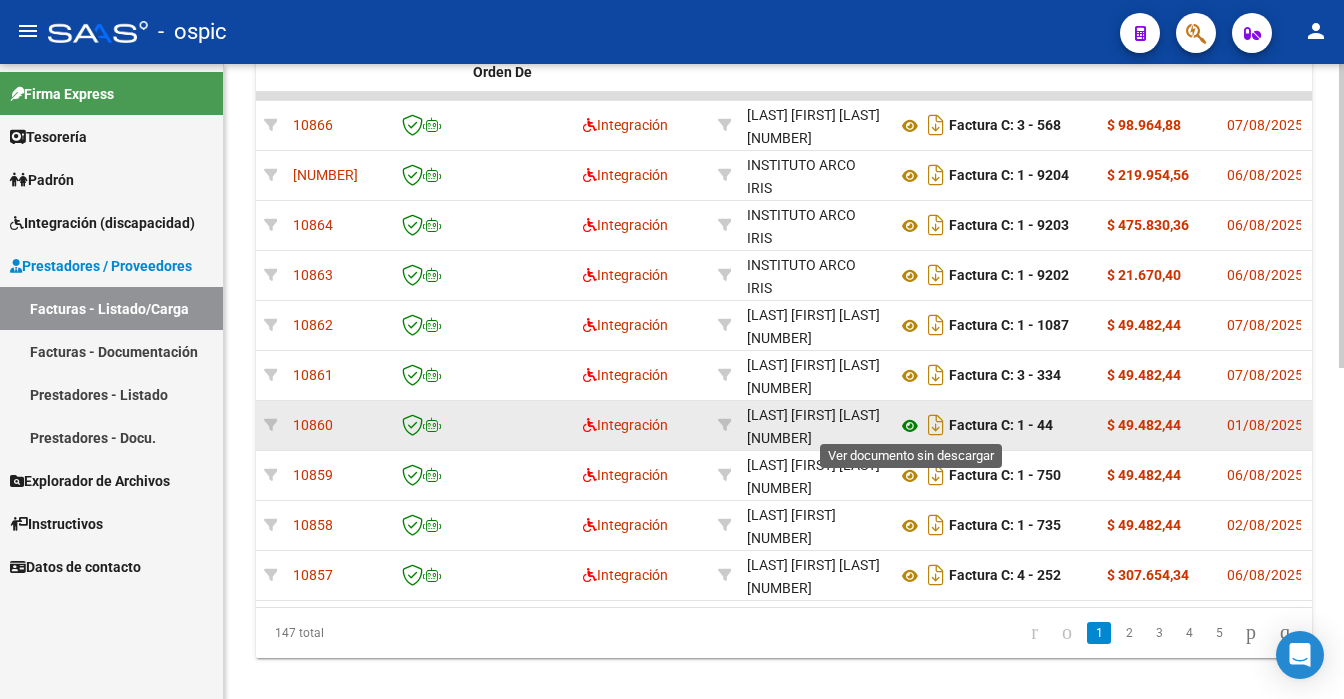 click 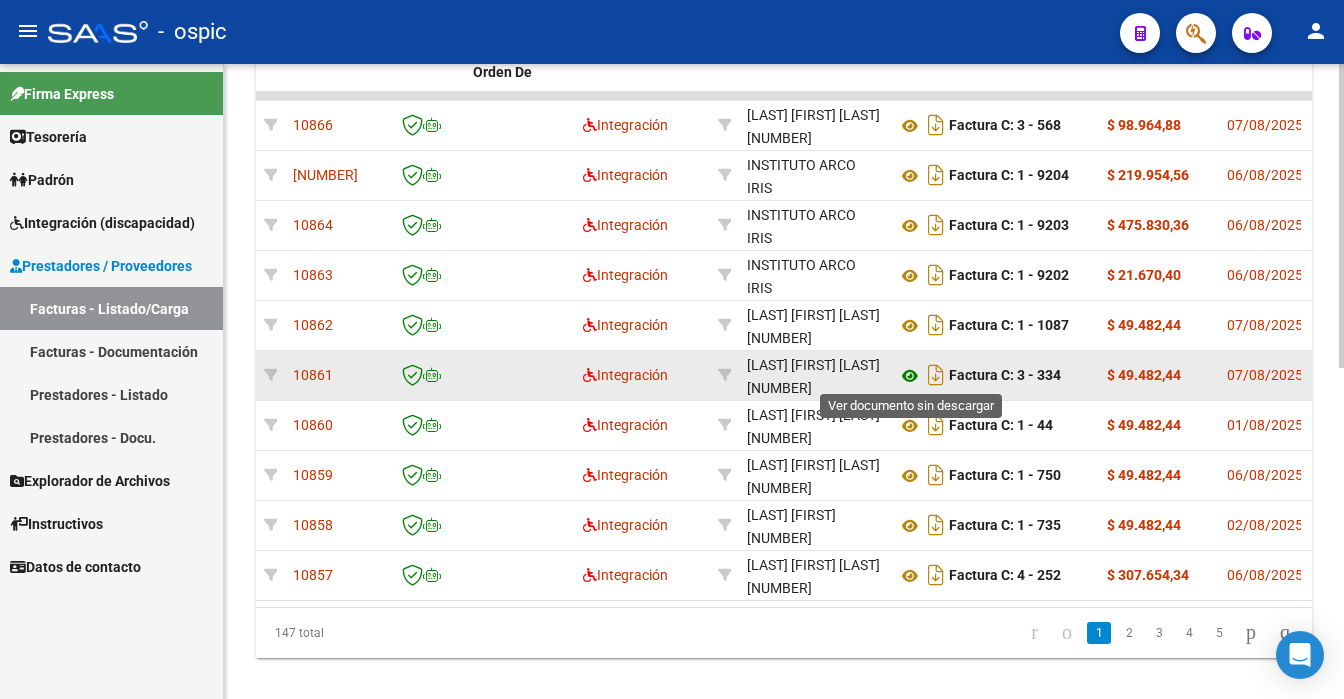 click 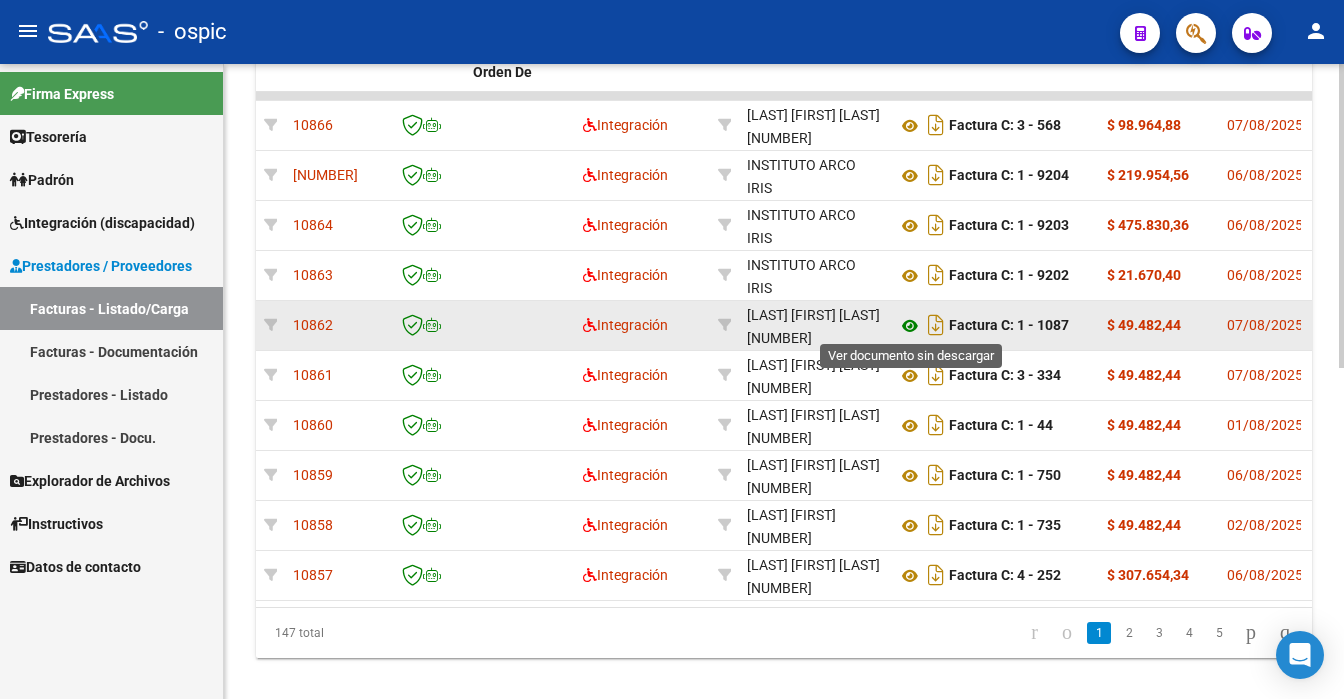 click 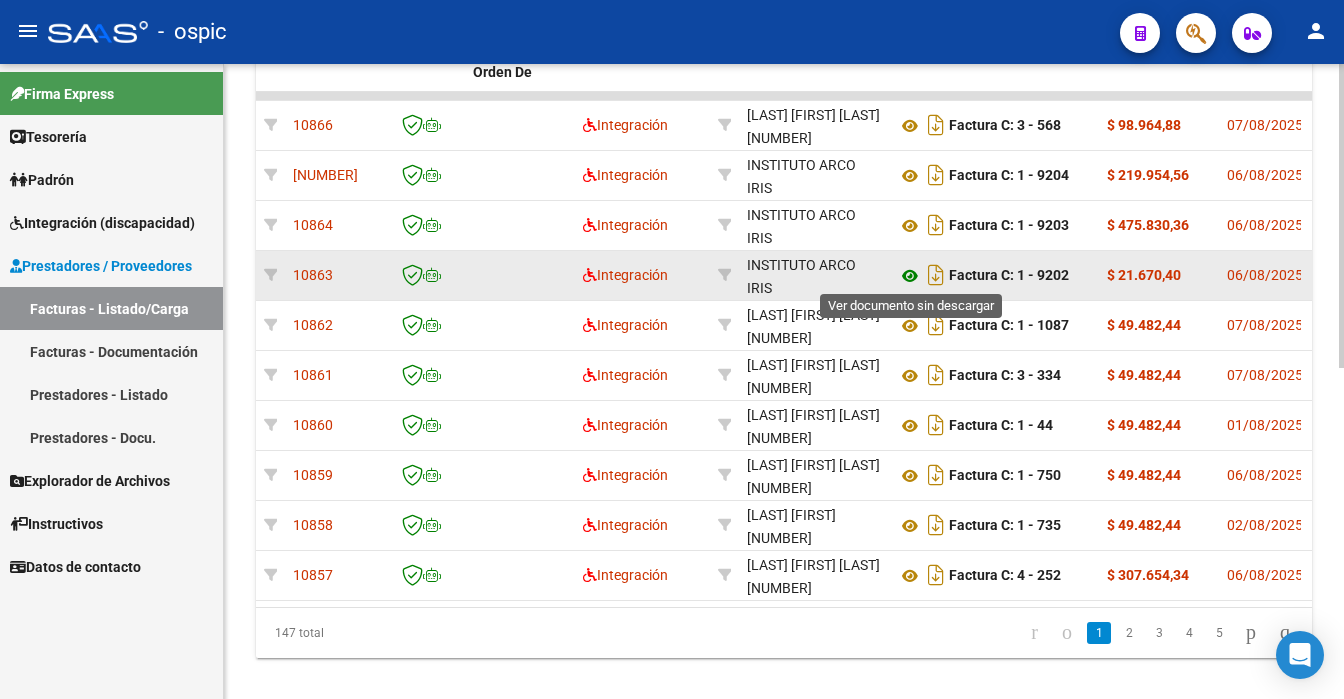 click 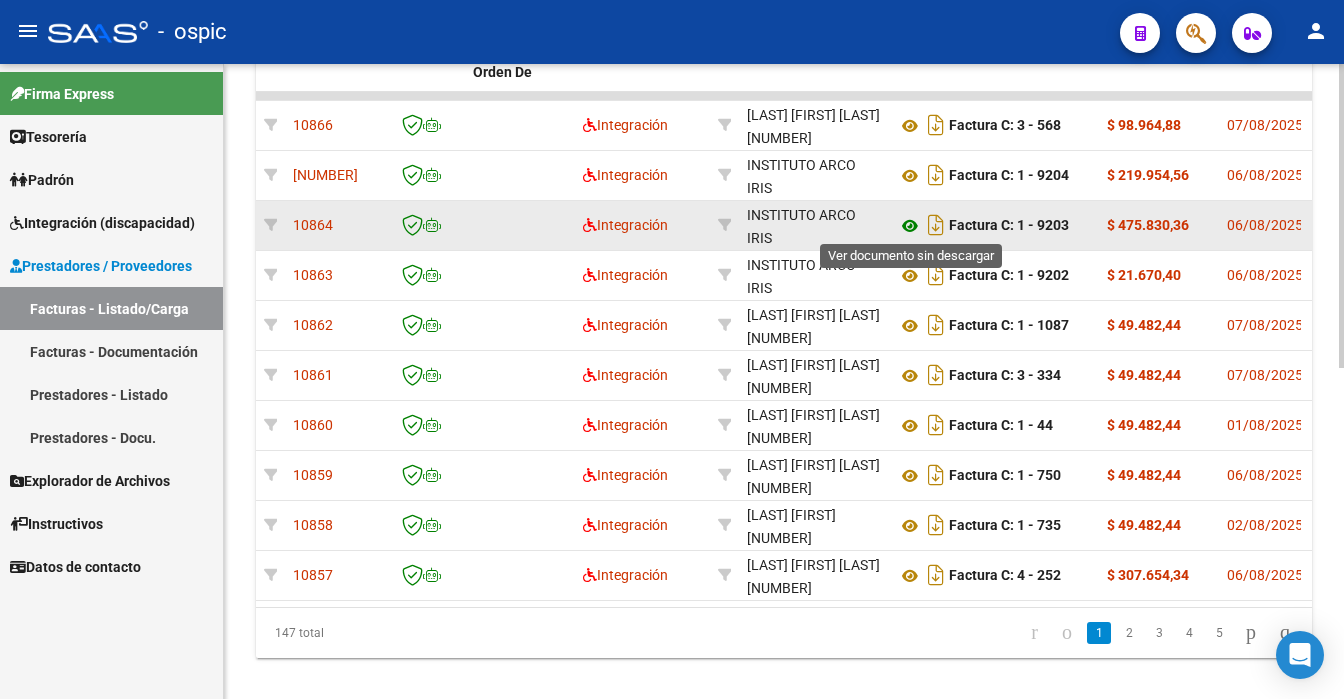 click 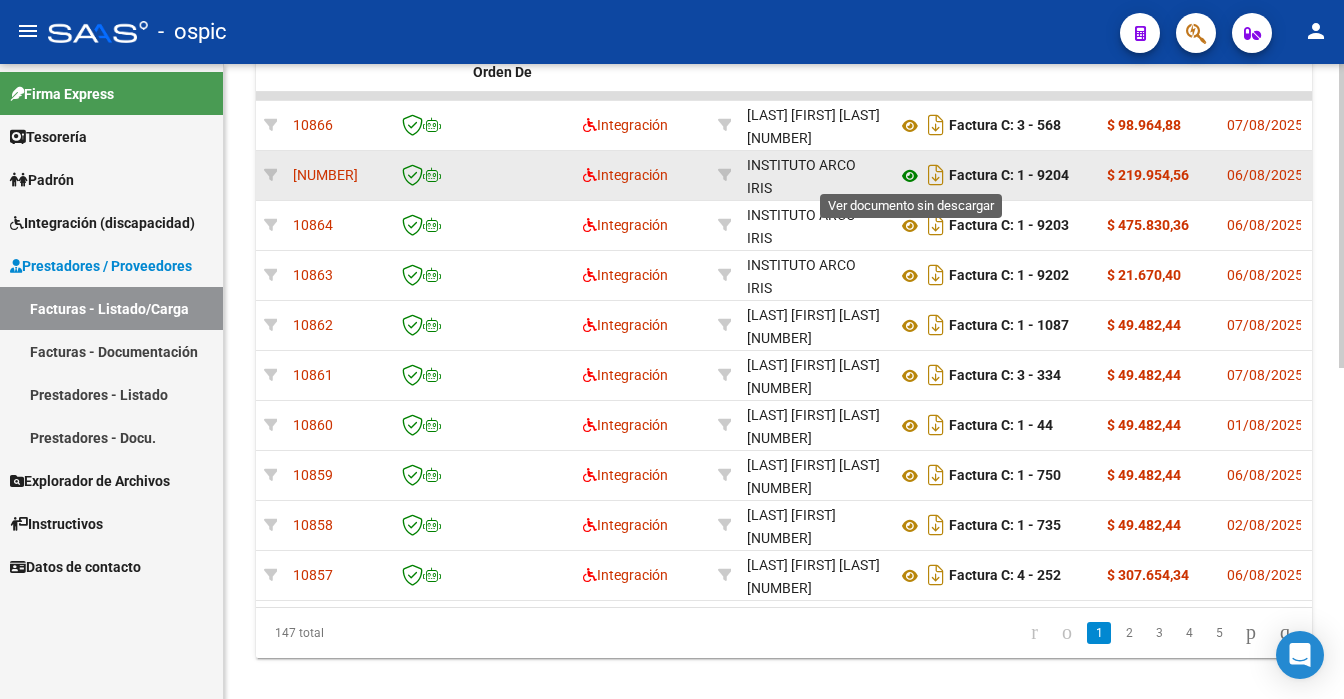 click 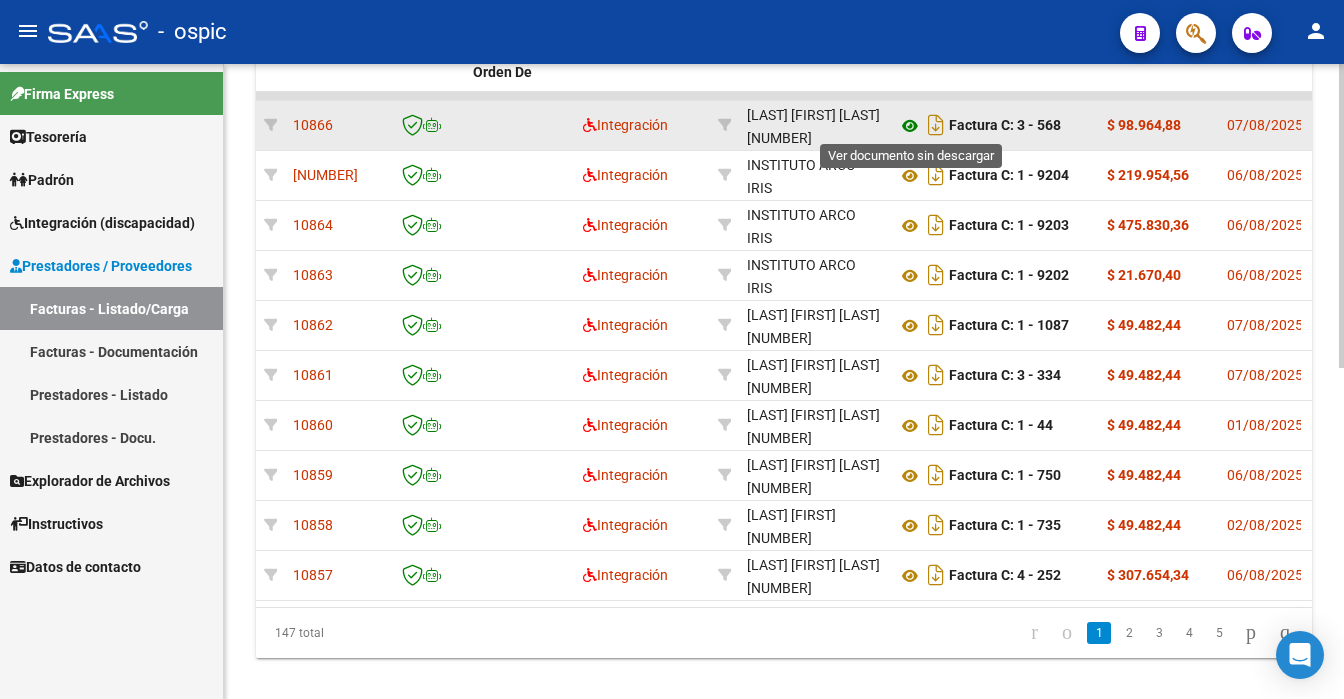 click 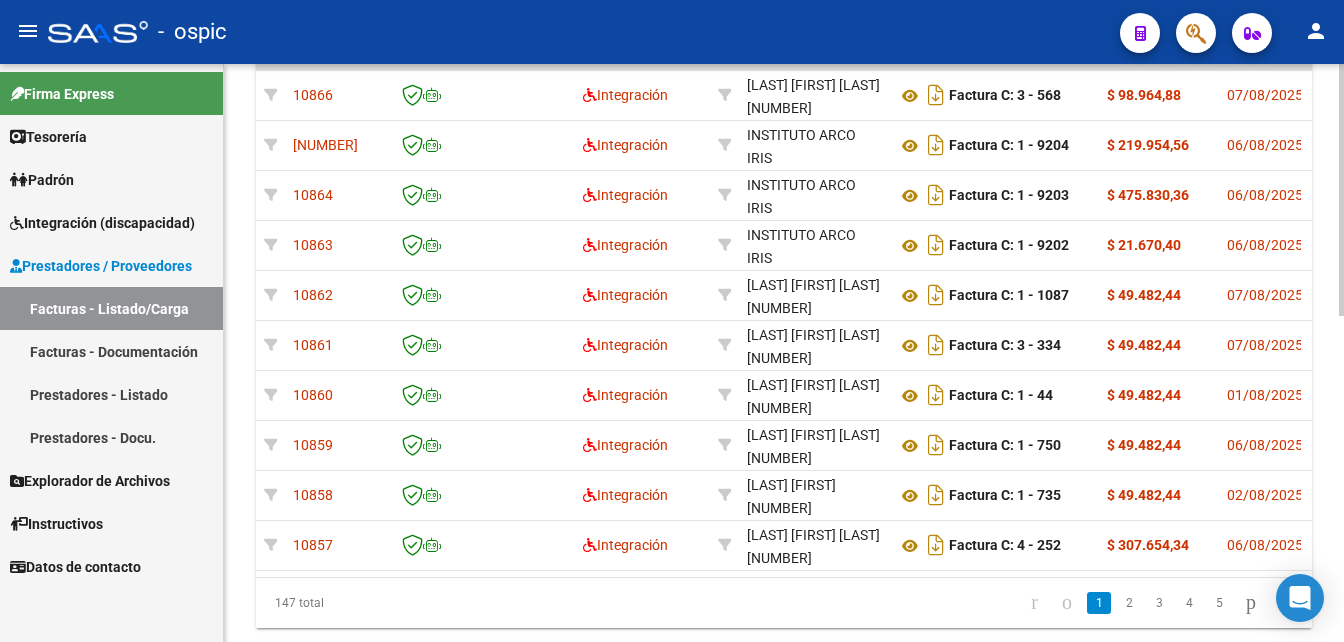 click 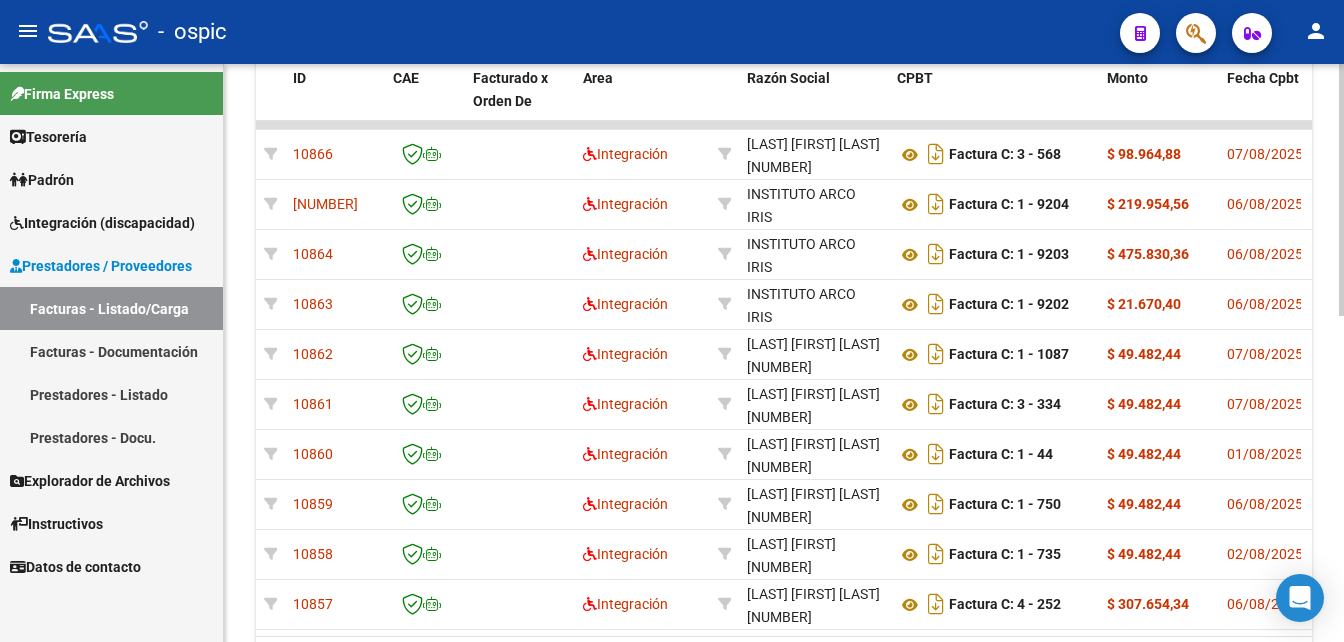 click on "Video tutorial   PRESTADORES -> Listado de CPBTs Emitidos por Prestadores / Proveedores (alt+q) cloud_download  CSV  cloud_download  EXCEL  cloud_download  Estandar   Descarga Masiva
Filtros Id Area Area Seleccionar Gerenciador Seleccionar Gerenciador Todos Confirmado Todos Cargado desde Masivo   Mostrar totalizadores   FILTROS DEL COMPROBANTE  Comprobante Tipo Comprobante Tipo Start date – End date Fec. Comprobante Desde / Hasta Días Emisión Desde(cant. días) Días Emisión Hasta(cant. días) CUIT / Razón Social Pto. Venta Nro. Comprobante Código SSS CAE Válido CAE Válido Todos Cargado Módulo Hosp. Todos Tiene facturacion Apócrifa Hospital Refes  FILTROS DE INTEGRACION  Todos Cargado en Para Enviar SSS Período De Prestación Campos del Archivo de Rendición Devuelto x SSS (dr_envio) Todos Rendido x SSS (dr_envio) Tipo de Registro Tipo de Registro Período Presentación Período Presentación Campos del Legajo Asociado (preaprobación) Afiliado Legajo (cuil/nombre) Todos  MAS FILTROS  Todos –" 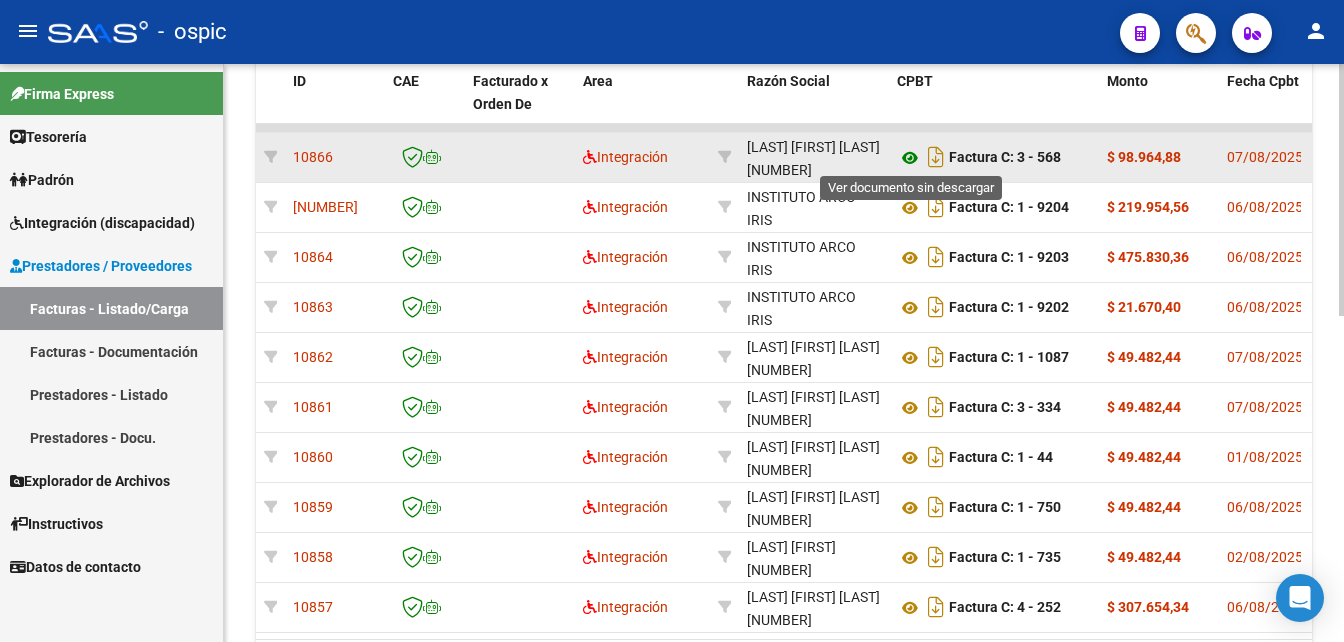 click 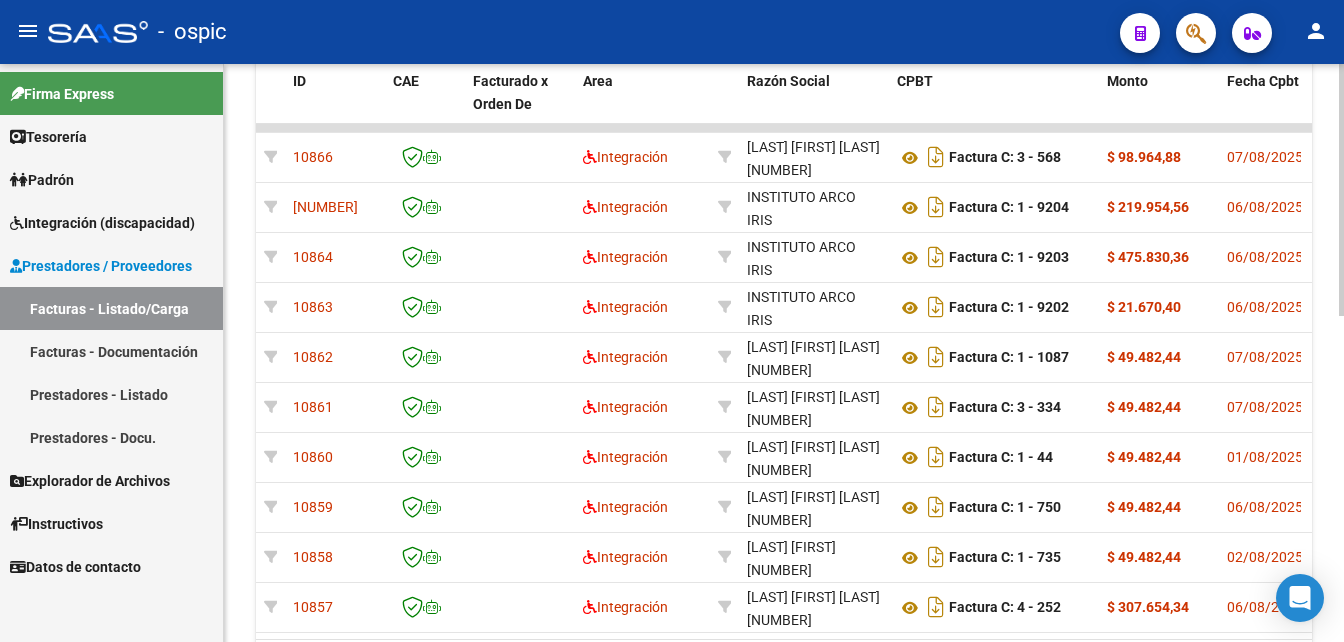 scroll, scrollTop: 678, scrollLeft: 0, axis: vertical 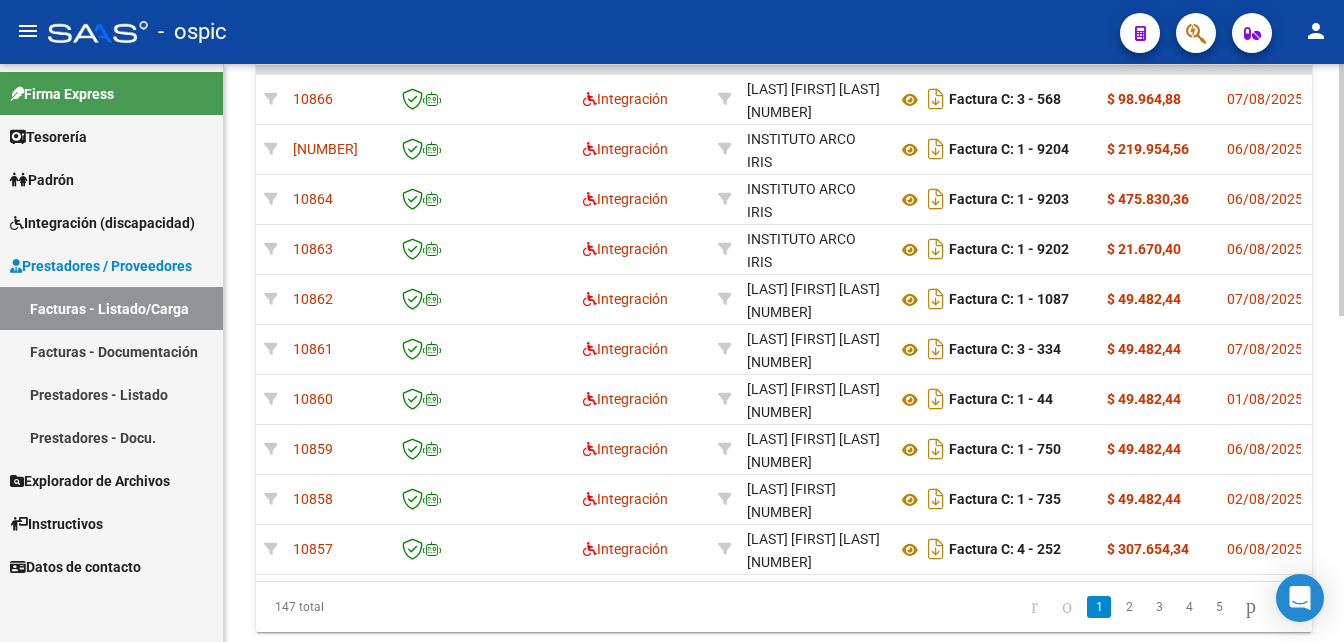 click 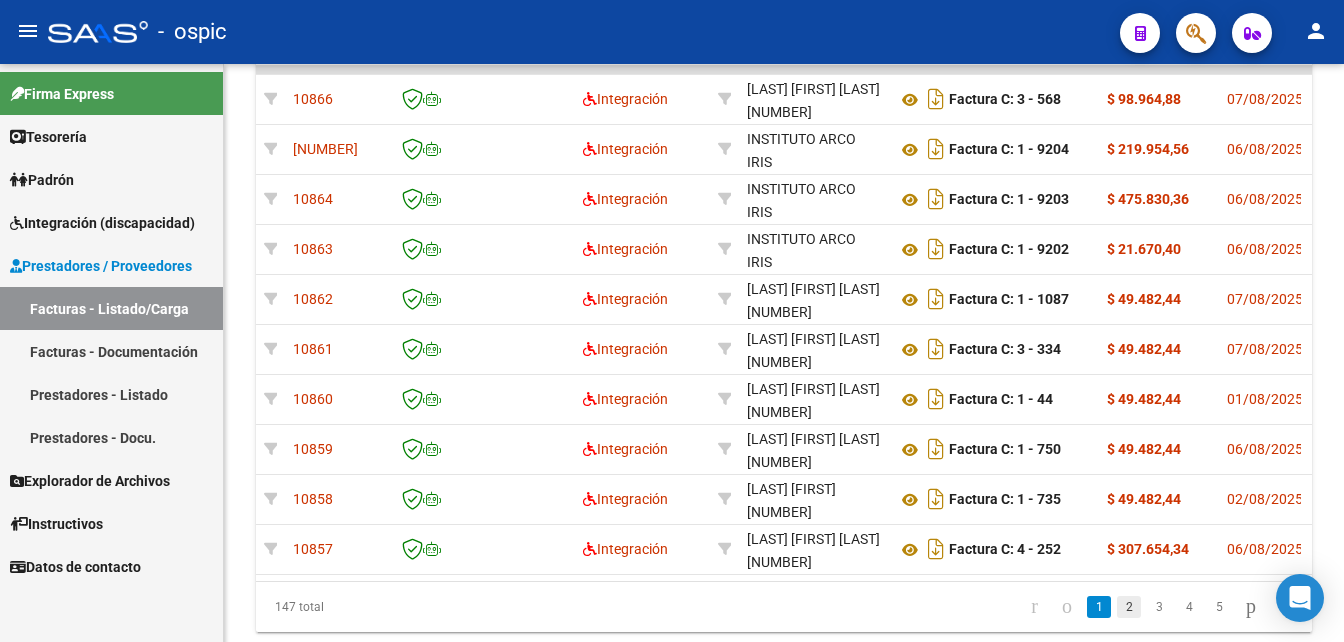 click on "2" 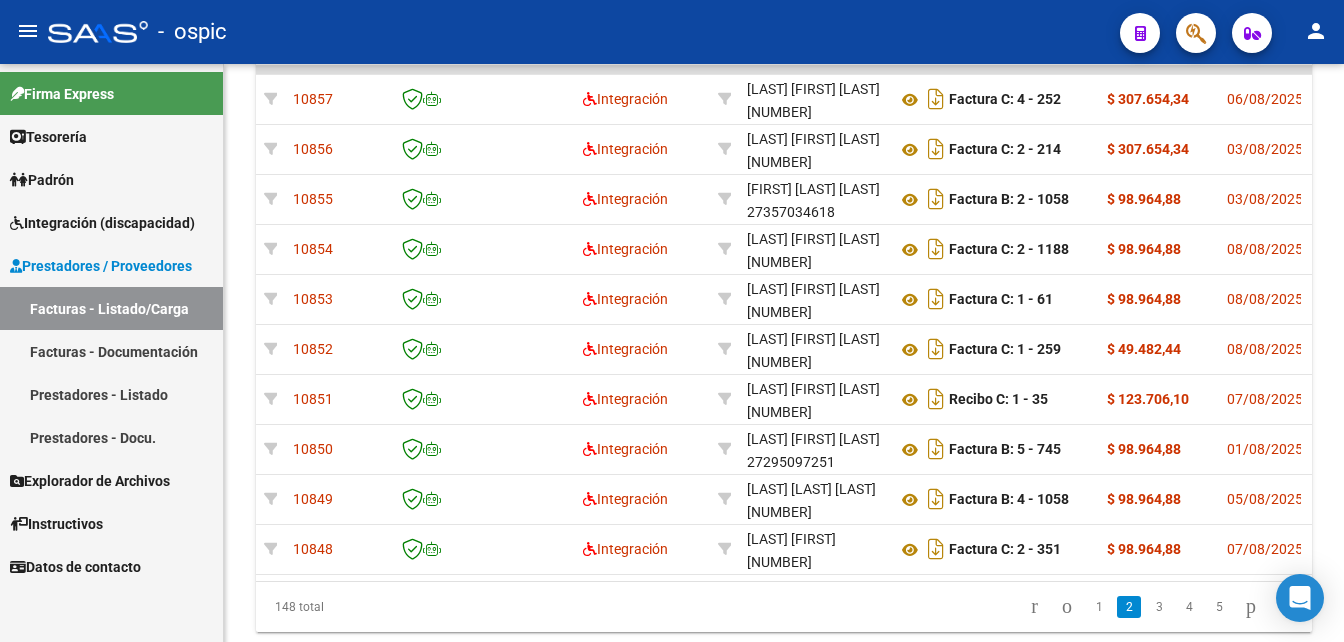 scroll, scrollTop: 747, scrollLeft: 0, axis: vertical 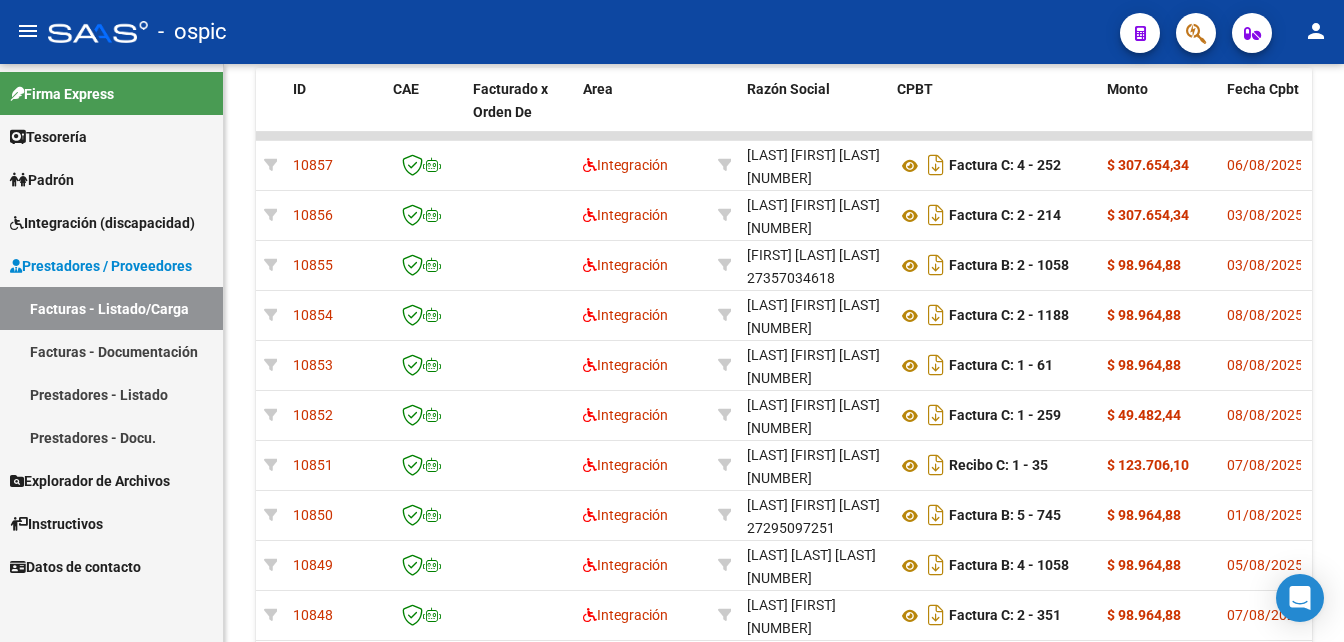 click 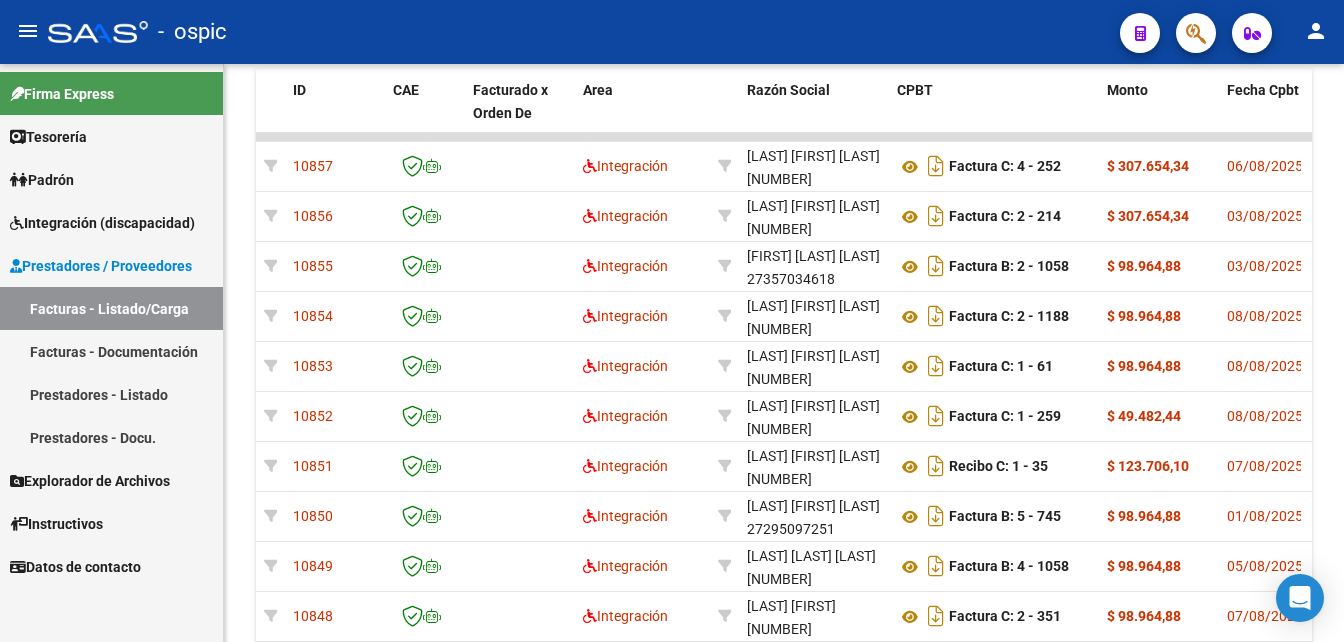 scroll, scrollTop: 747, scrollLeft: 0, axis: vertical 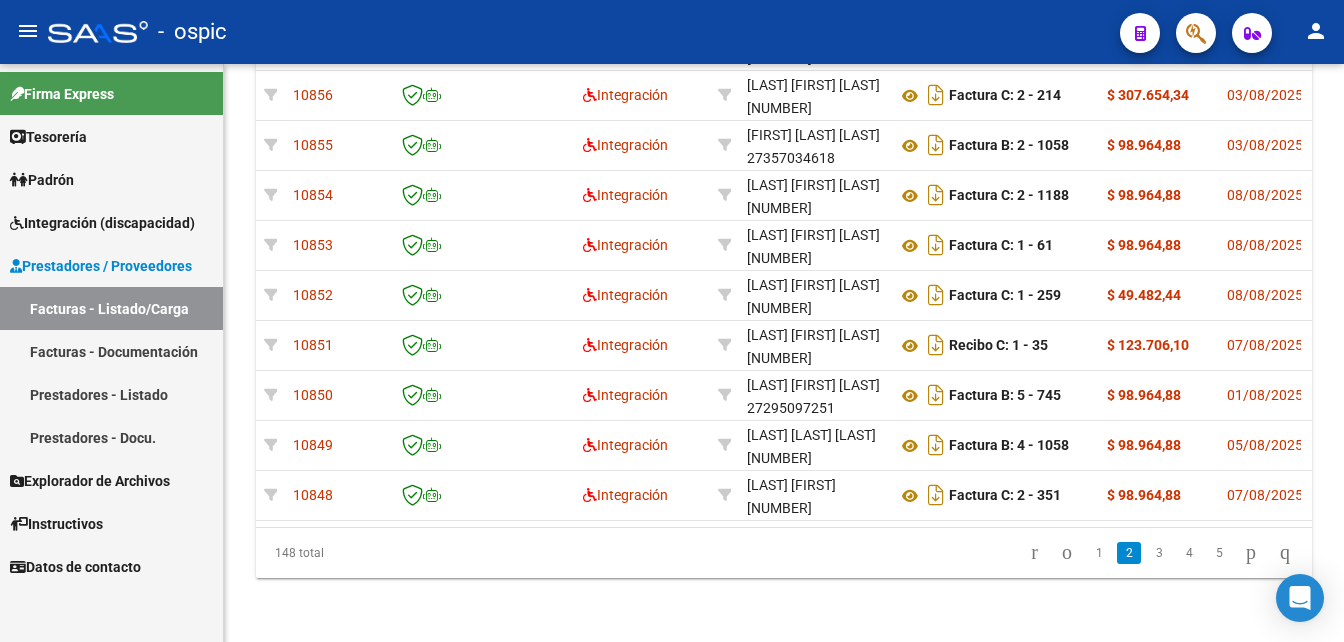 click on "Video tutorial   PRESTADORES -> Listado de CPBTs Emitidos por Prestadores / Proveedores (alt+q) cloud_download  CSV  cloud_download  EXCEL  cloud_download  Estandar   Descarga Masiva
Filtros Id Area Area Seleccionar Gerenciador Seleccionar Gerenciador Todos Confirmado Todos Cargado desde Masivo   Mostrar totalizadores   FILTROS DEL COMPROBANTE  Comprobante Tipo Comprobante Tipo Start date – End date Fec. Comprobante Desde / Hasta Días Emisión Desde(cant. días) Días Emisión Hasta(cant. días) CUIT / Razón Social Pto. Venta Nro. Comprobante Código SSS CAE Válido CAE Válido Todos Cargado Módulo Hosp. Todos Tiene facturacion Apócrifa Hospital Refes  FILTROS DE INTEGRACION  Todos Cargado en Para Enviar SSS Período De Prestación Campos del Archivo de Rendición Devuelto x SSS (dr_envio) Todos Rendido x SSS (dr_envio) Tipo de Registro Tipo de Registro Período Presentación Período Presentación Campos del Legajo Asociado (preaprobación) Afiliado Legajo (cuil/nombre) Todos  MAS FILTROS  Todos –" 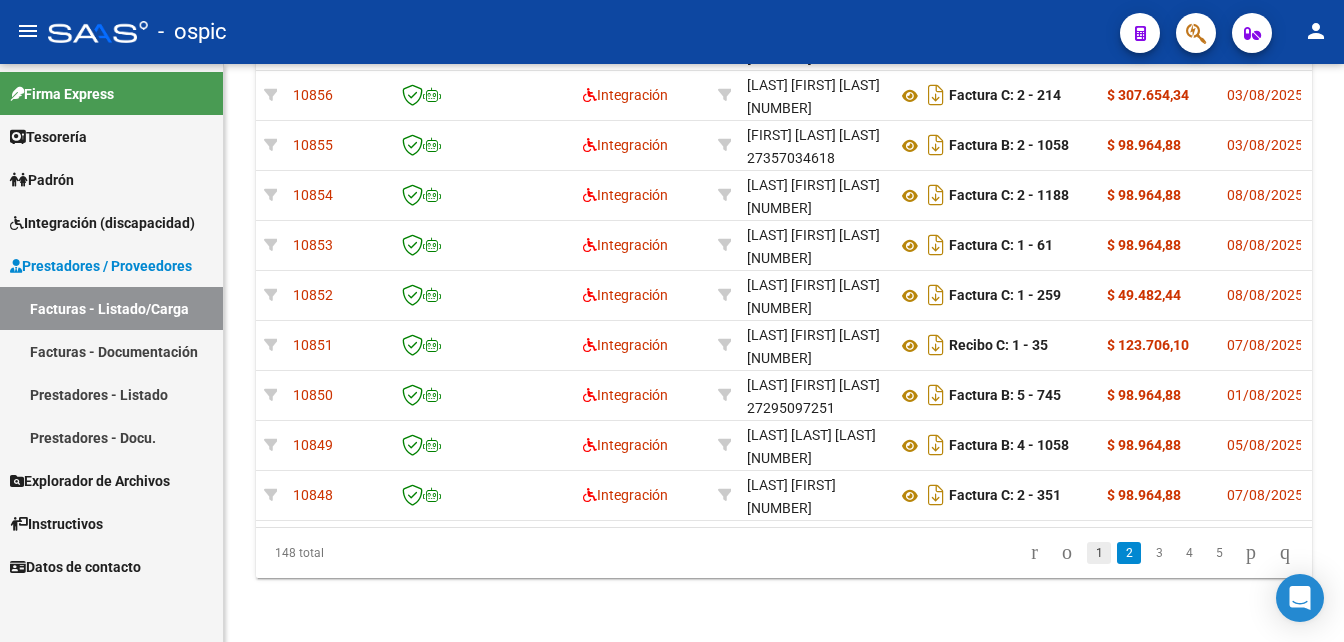 click on "1" 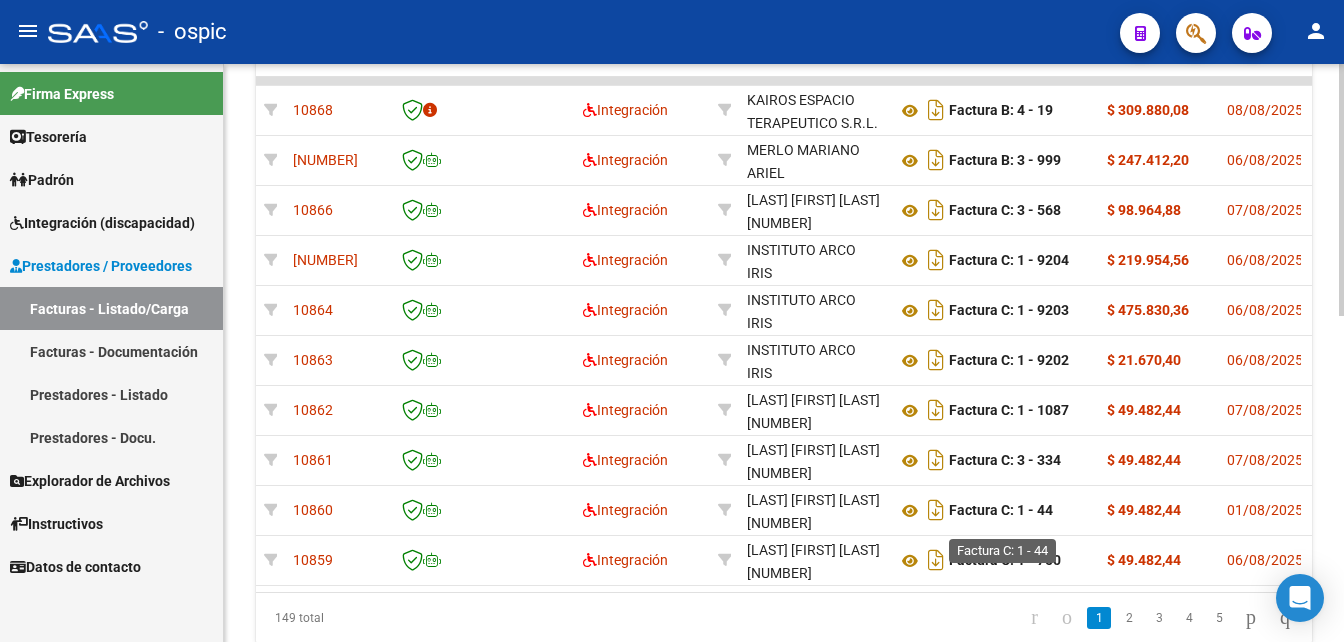 scroll, scrollTop: 627, scrollLeft: 0, axis: vertical 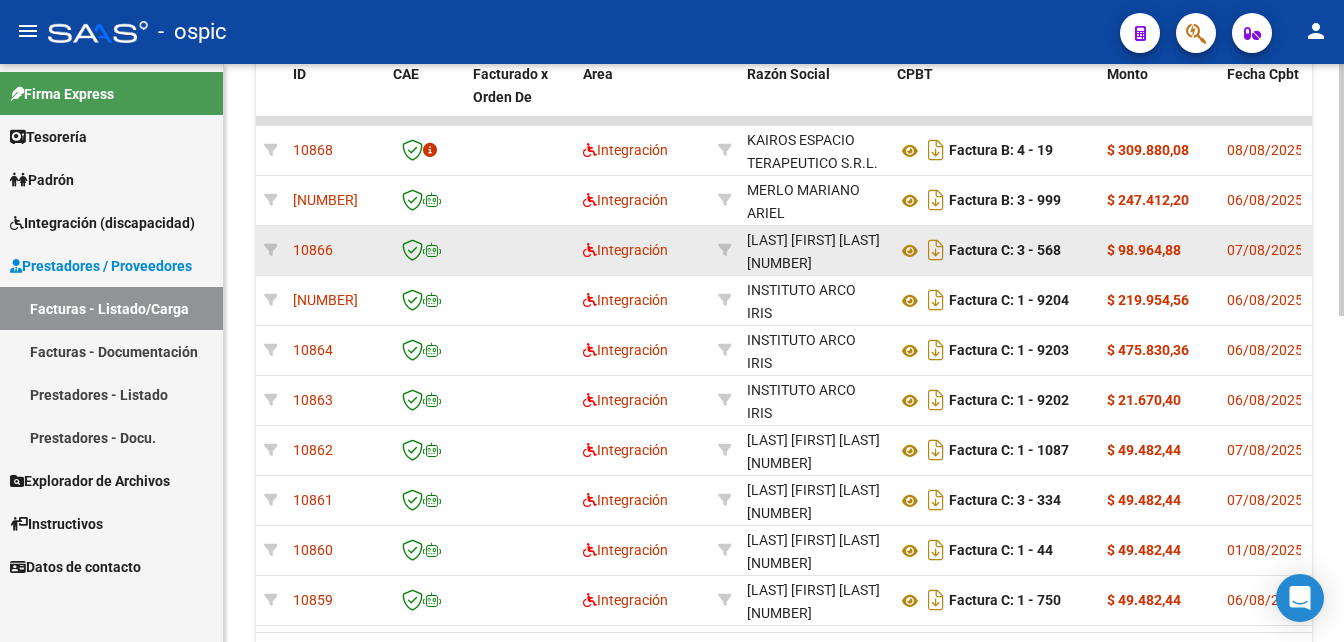 click on "FERNANDEZ EVELYN DAIANA" 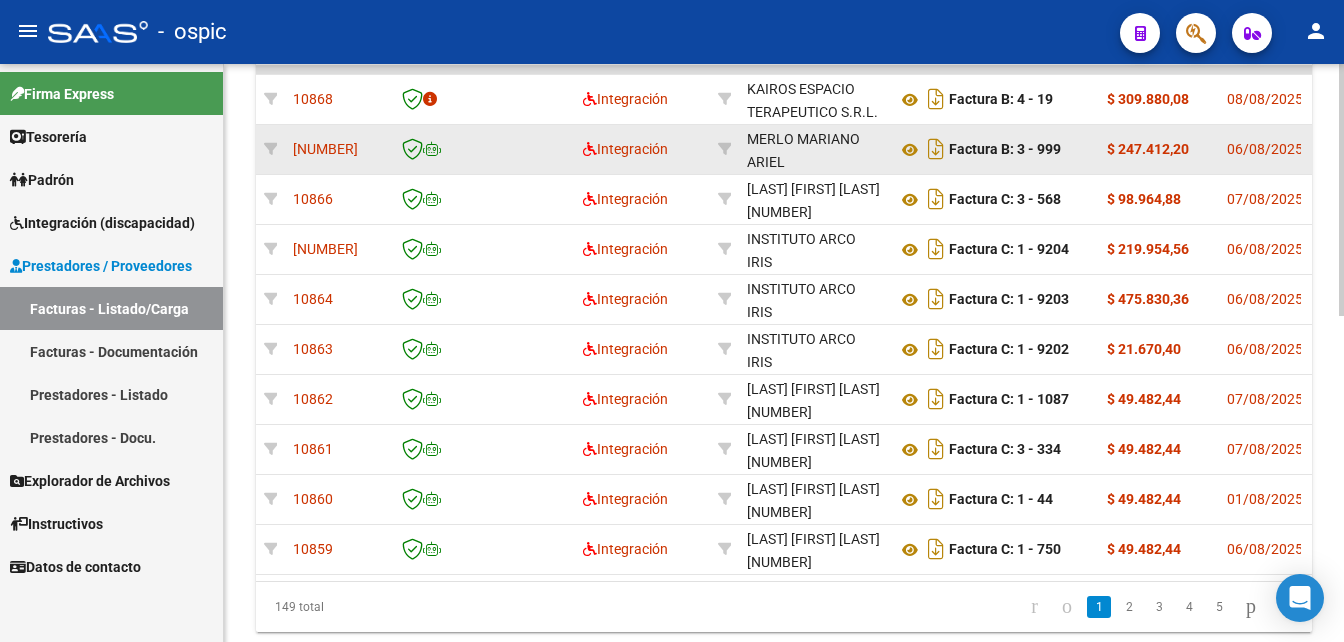 scroll, scrollTop: 661, scrollLeft: 0, axis: vertical 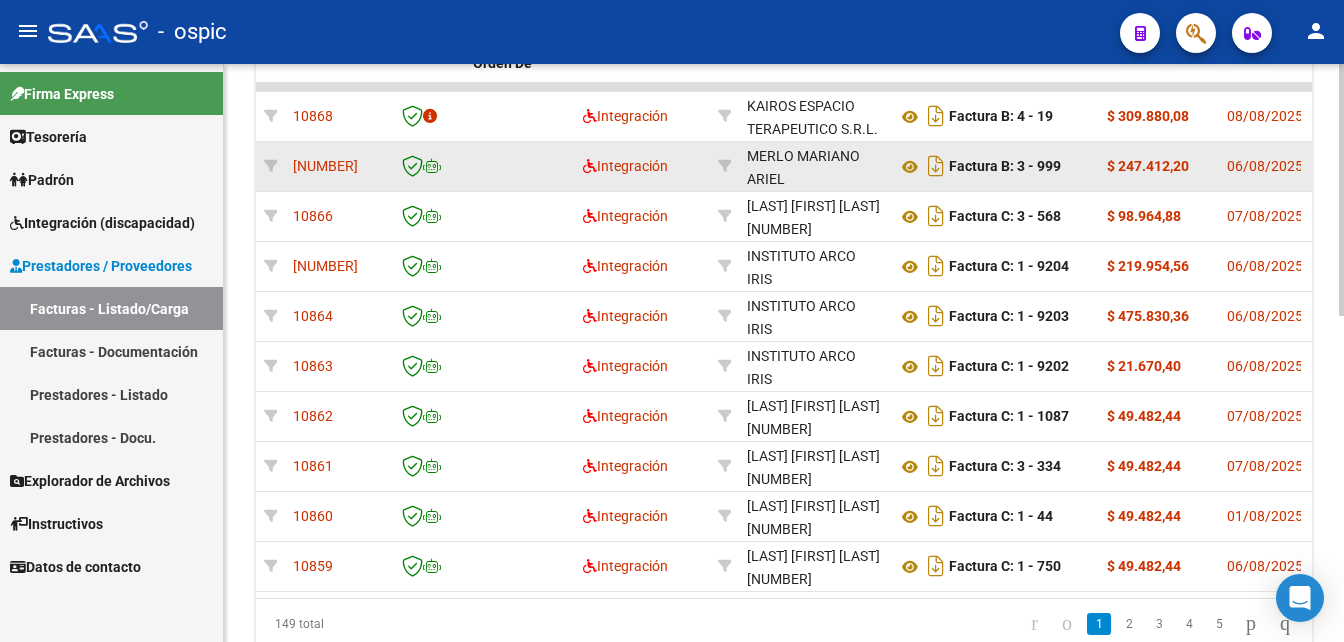 click 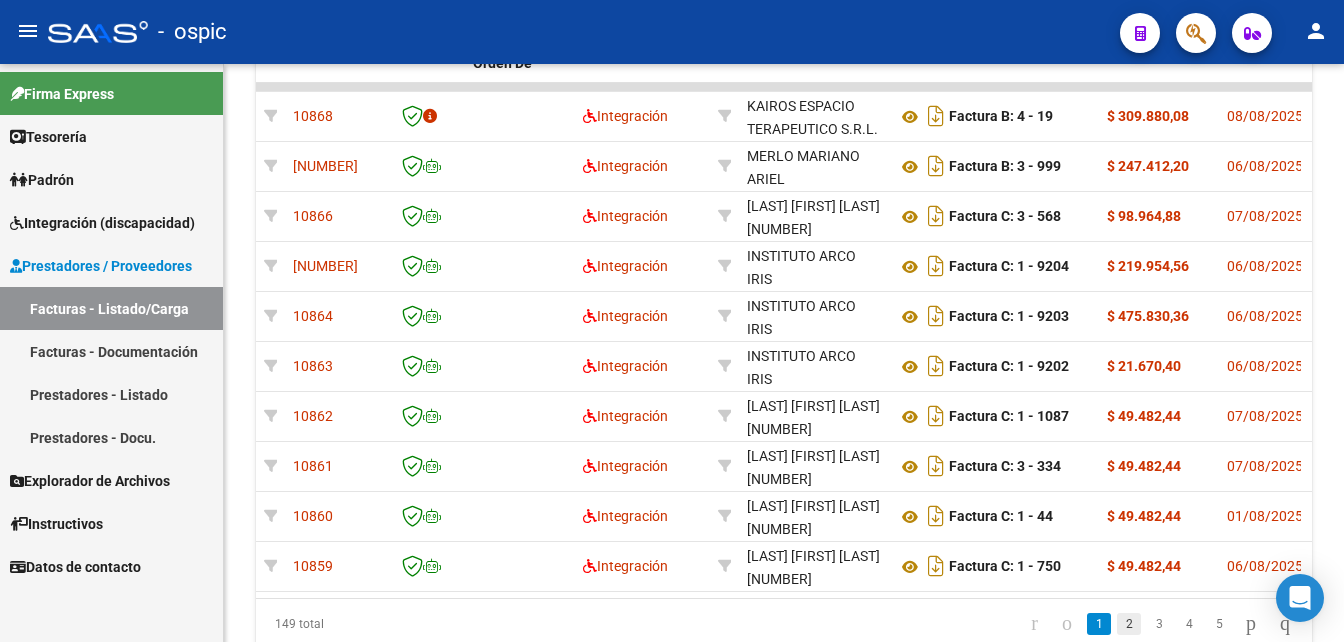 click on "2" 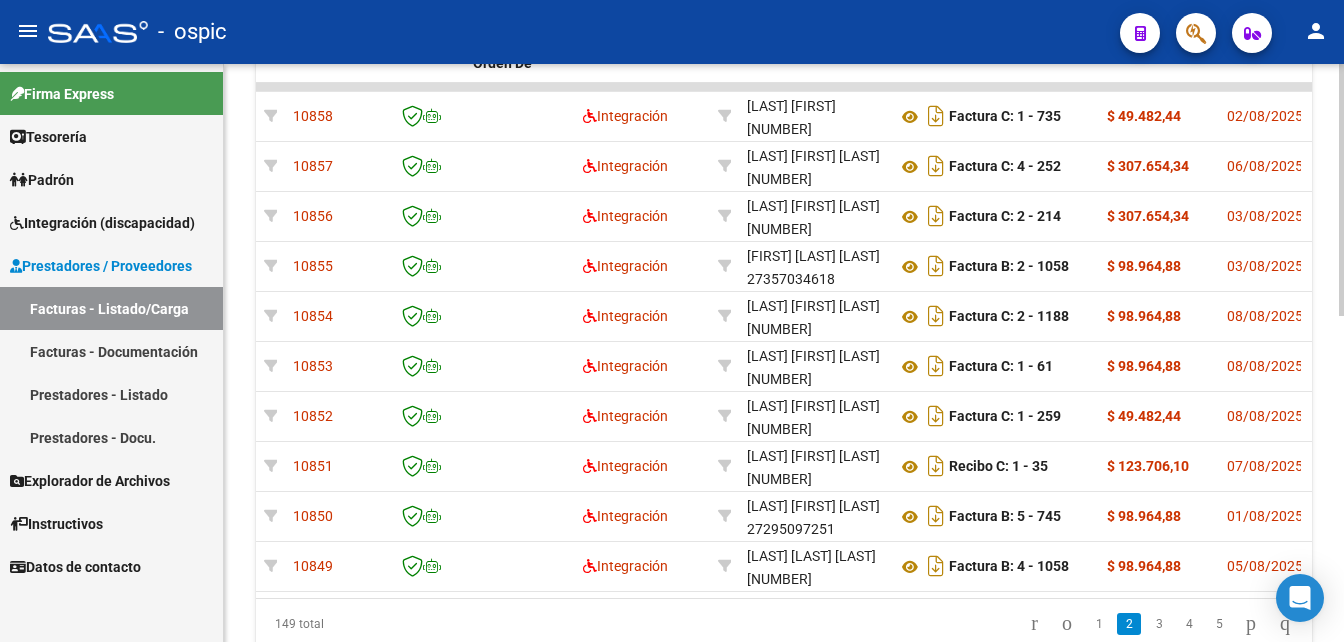 scroll, scrollTop: 747, scrollLeft: 0, axis: vertical 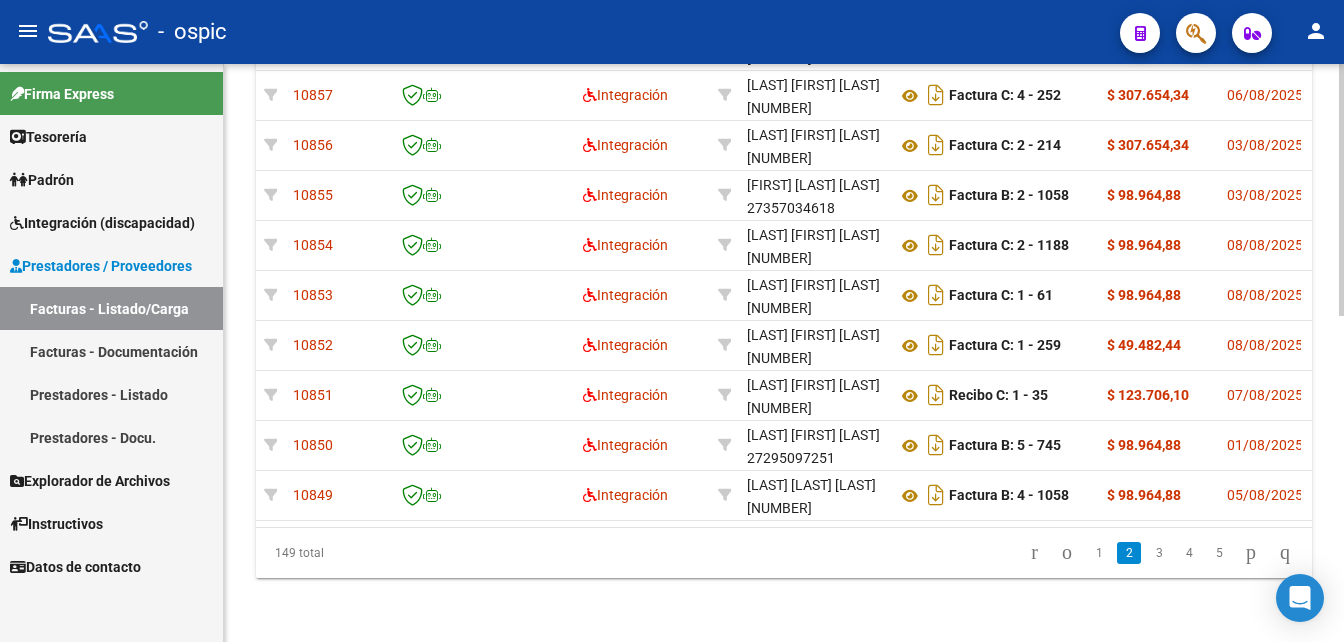 click 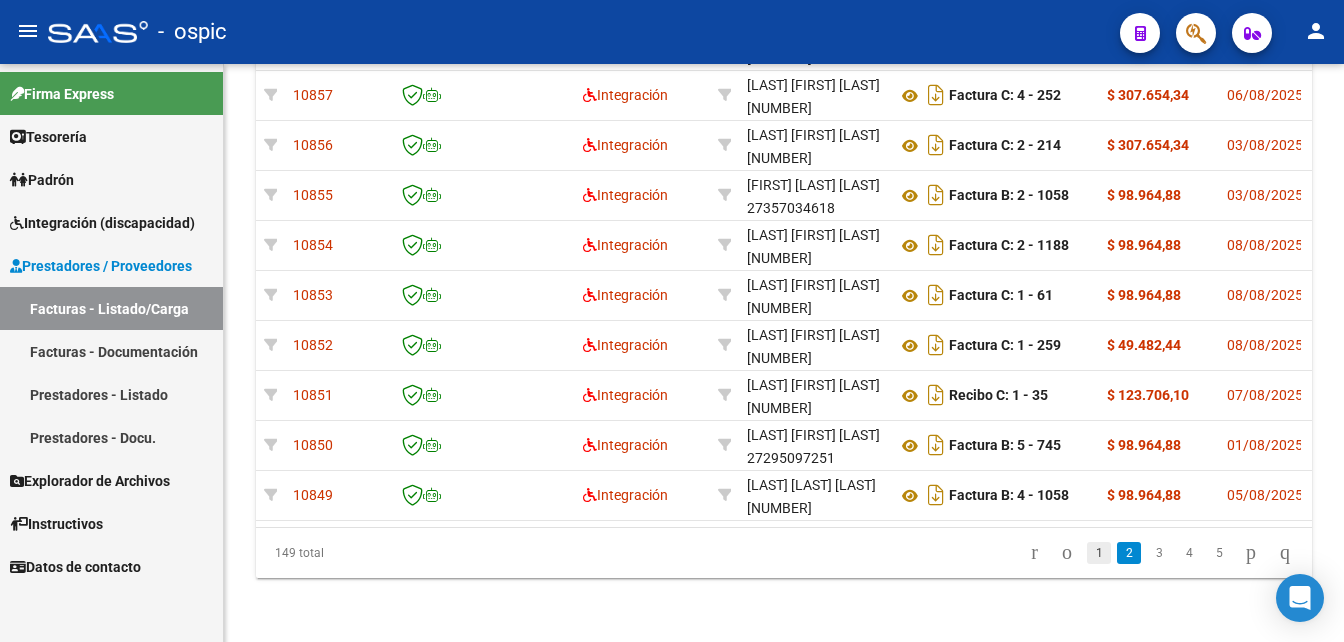 click on "1" 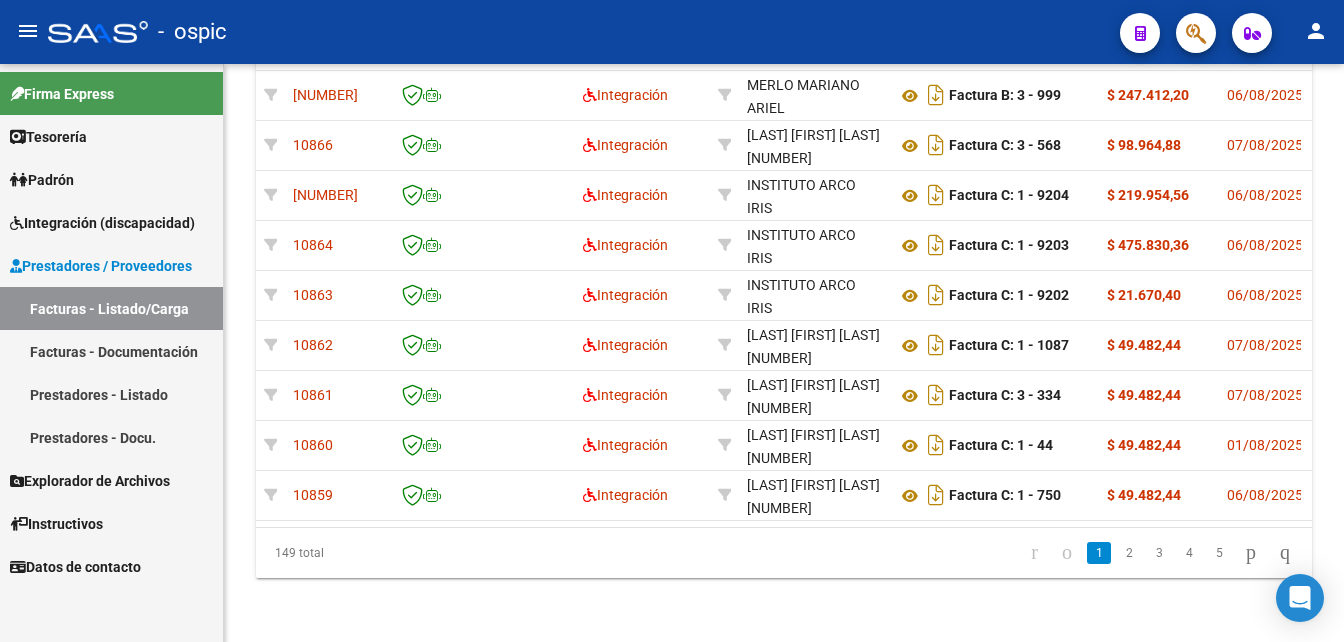 scroll, scrollTop: 747, scrollLeft: 0, axis: vertical 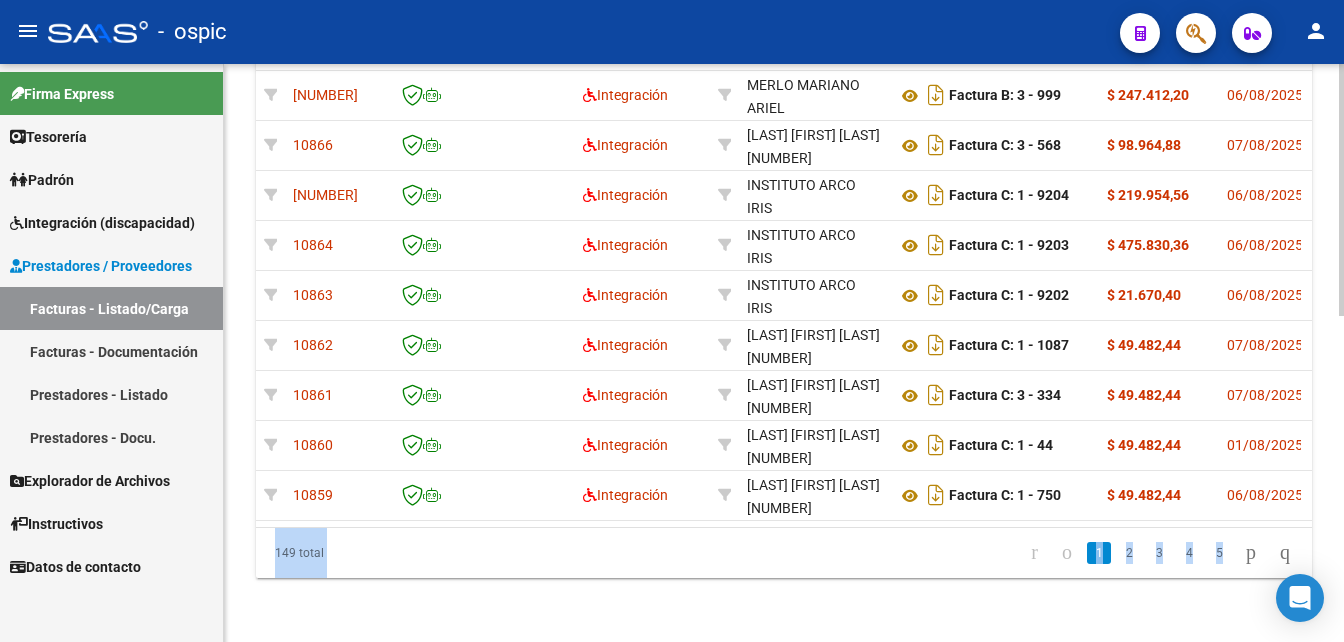 drag, startPoint x: 1336, startPoint y: 474, endPoint x: 1343, endPoint y: 439, distance: 35.69314 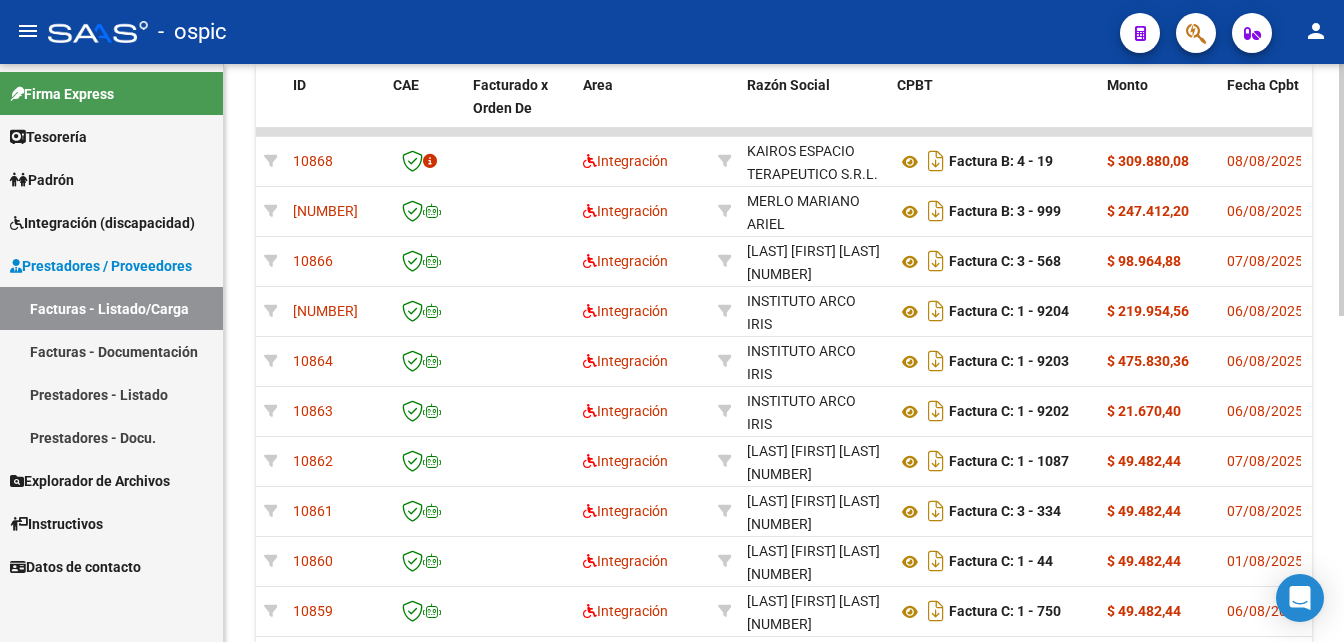 scroll, scrollTop: 638, scrollLeft: 0, axis: vertical 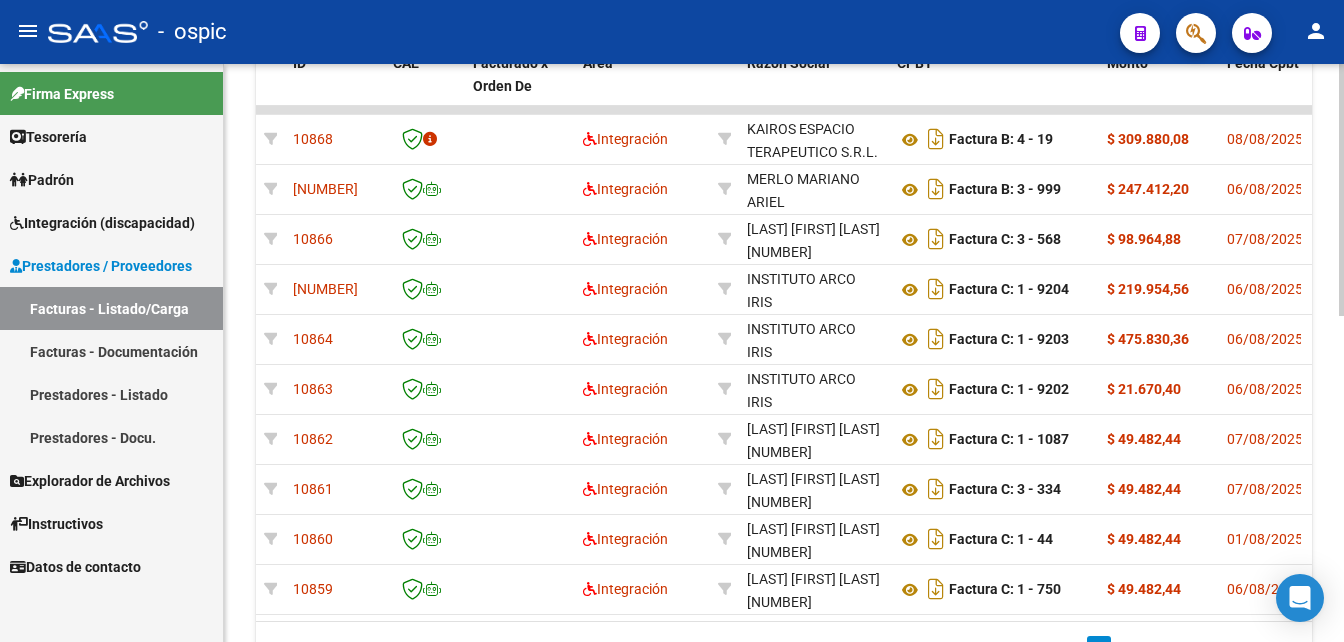 click on "Video tutorial   PRESTADORES -> Listado de CPBTs Emitidos por Prestadores / Proveedores (alt+q) cloud_download  CSV  cloud_download  EXCEL  cloud_download  Estandar   Descarga Masiva
Filtros Id Area Area Seleccionar Gerenciador Seleccionar Gerenciador Todos Confirmado Todos Cargado desde Masivo   Mostrar totalizadores   FILTROS DEL COMPROBANTE  Comprobante Tipo Comprobante Tipo Start date – End date Fec. Comprobante Desde / Hasta Días Emisión Desde(cant. días) Días Emisión Hasta(cant. días) CUIT / Razón Social Pto. Venta Nro. Comprobante Código SSS CAE Válido CAE Válido Todos Cargado Módulo Hosp. Todos Tiene facturacion Apócrifa Hospital Refes  FILTROS DE INTEGRACION  Todos Cargado en Para Enviar SSS Período De Prestación Campos del Archivo de Rendición Devuelto x SSS (dr_envio) Todos Rendido x SSS (dr_envio) Tipo de Registro Tipo de Registro Período Presentación Período Presentación Campos del Legajo Asociado (preaprobación) Afiliado Legajo (cuil/nombre) Todos  MAS FILTROS  Todos –" 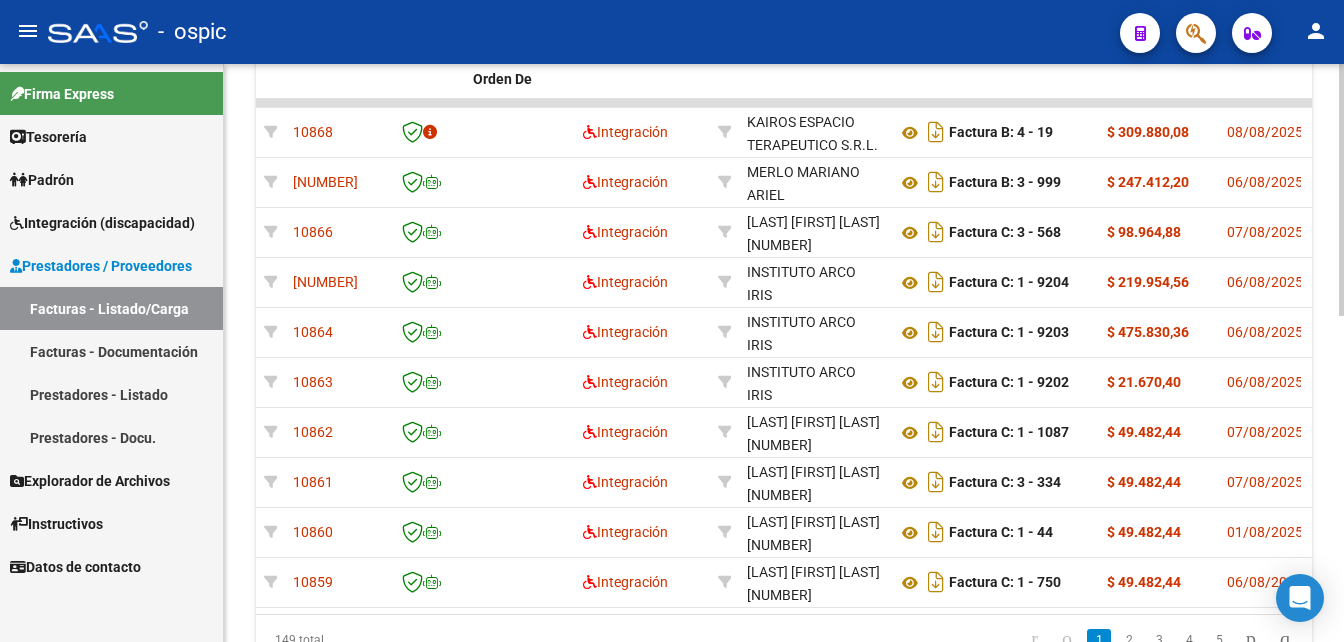 click 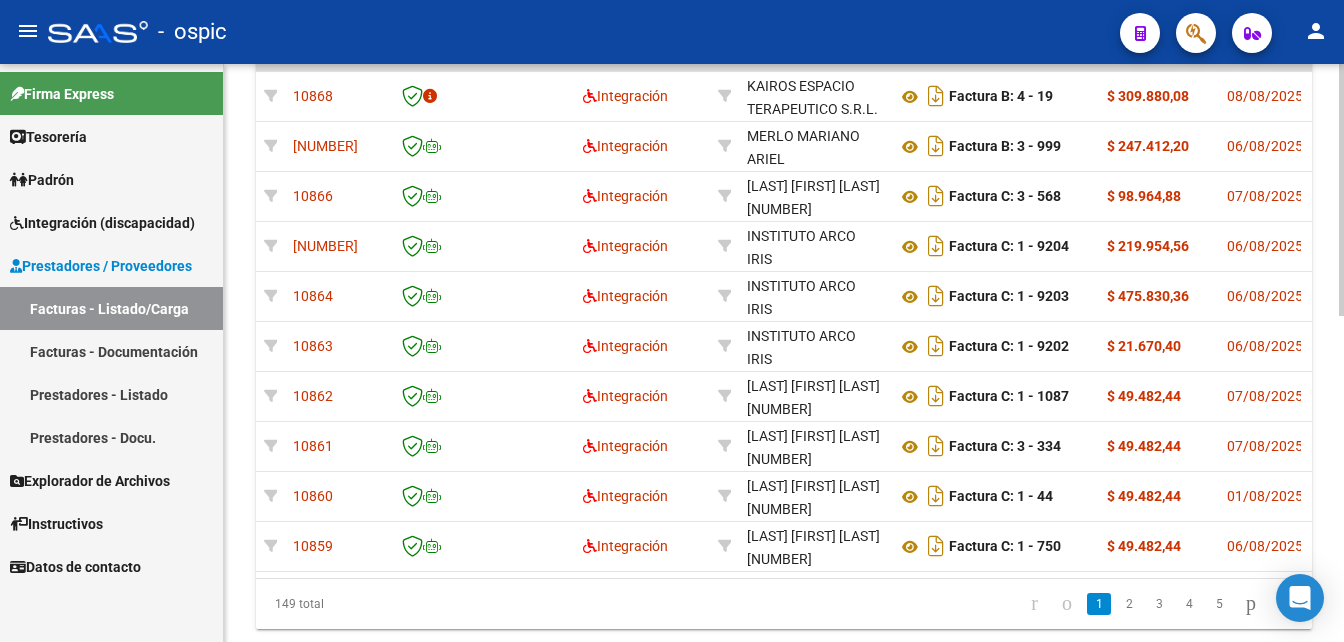 scroll, scrollTop: 667, scrollLeft: 0, axis: vertical 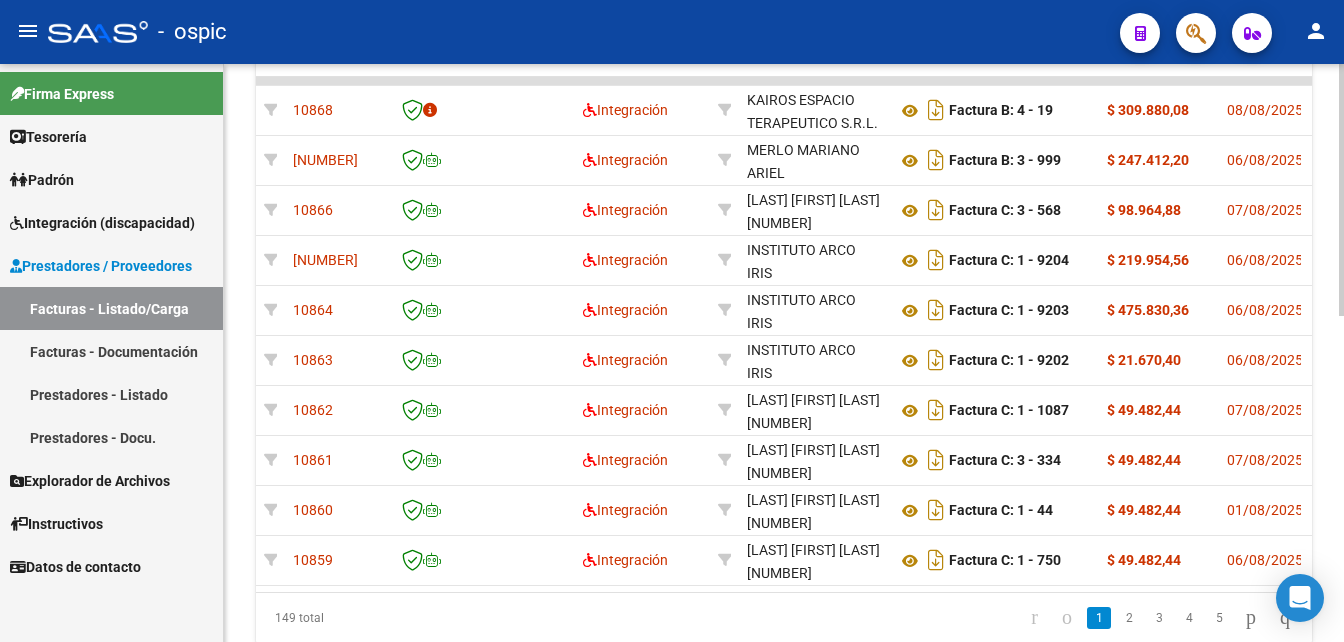 click on "Video tutorial   PRESTADORES -> Listado de CPBTs Emitidos por Prestadores / Proveedores (alt+q) cloud_download  CSV  cloud_download  EXCEL  cloud_download  Estandar   Descarga Masiva
Filtros Id Area Area Seleccionar Gerenciador Seleccionar Gerenciador Todos Confirmado Todos Cargado desde Masivo   Mostrar totalizadores   FILTROS DEL COMPROBANTE  Comprobante Tipo Comprobante Tipo Start date – End date Fec. Comprobante Desde / Hasta Días Emisión Desde(cant. días) Días Emisión Hasta(cant. días) CUIT / Razón Social Pto. Venta Nro. Comprobante Código SSS CAE Válido CAE Válido Todos Cargado Módulo Hosp. Todos Tiene facturacion Apócrifa Hospital Refes  FILTROS DE INTEGRACION  Todos Cargado en Para Enviar SSS Período De Prestación Campos del Archivo de Rendición Devuelto x SSS (dr_envio) Todos Rendido x SSS (dr_envio) Tipo de Registro Tipo de Registro Período Presentación Período Presentación Campos del Legajo Asociado (preaprobación) Afiliado Legajo (cuil/nombre) Todos  MAS FILTROS  Todos –" 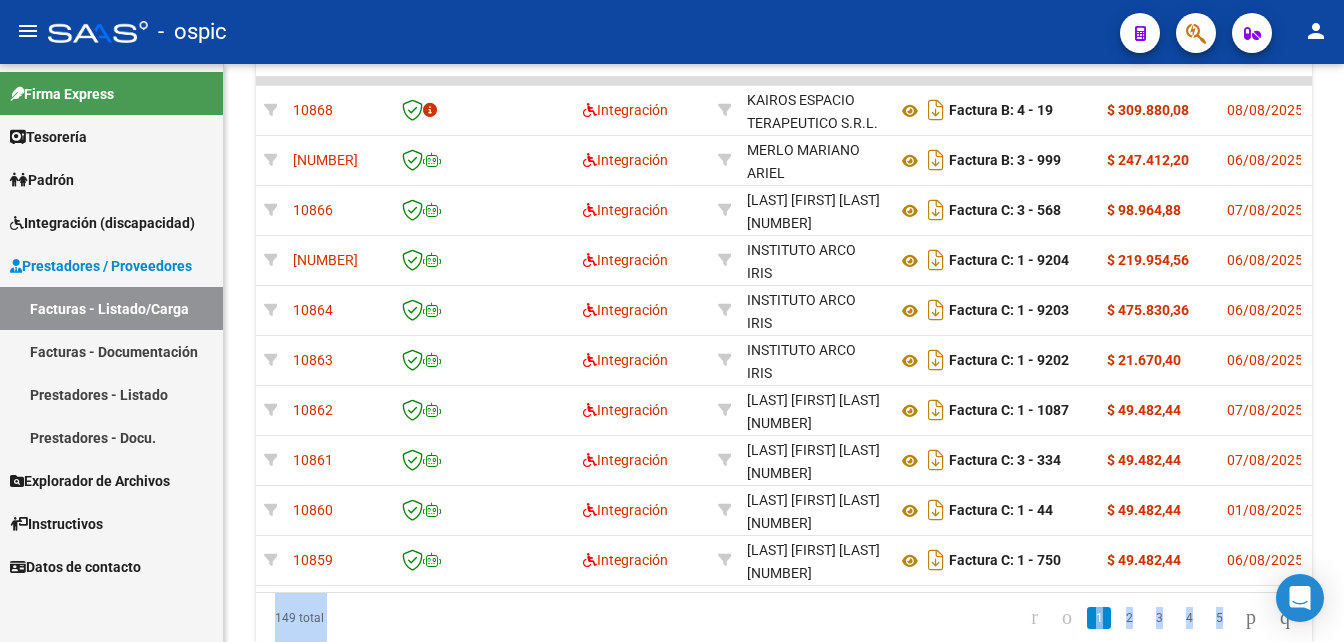 click on "1   2   3   4   5" 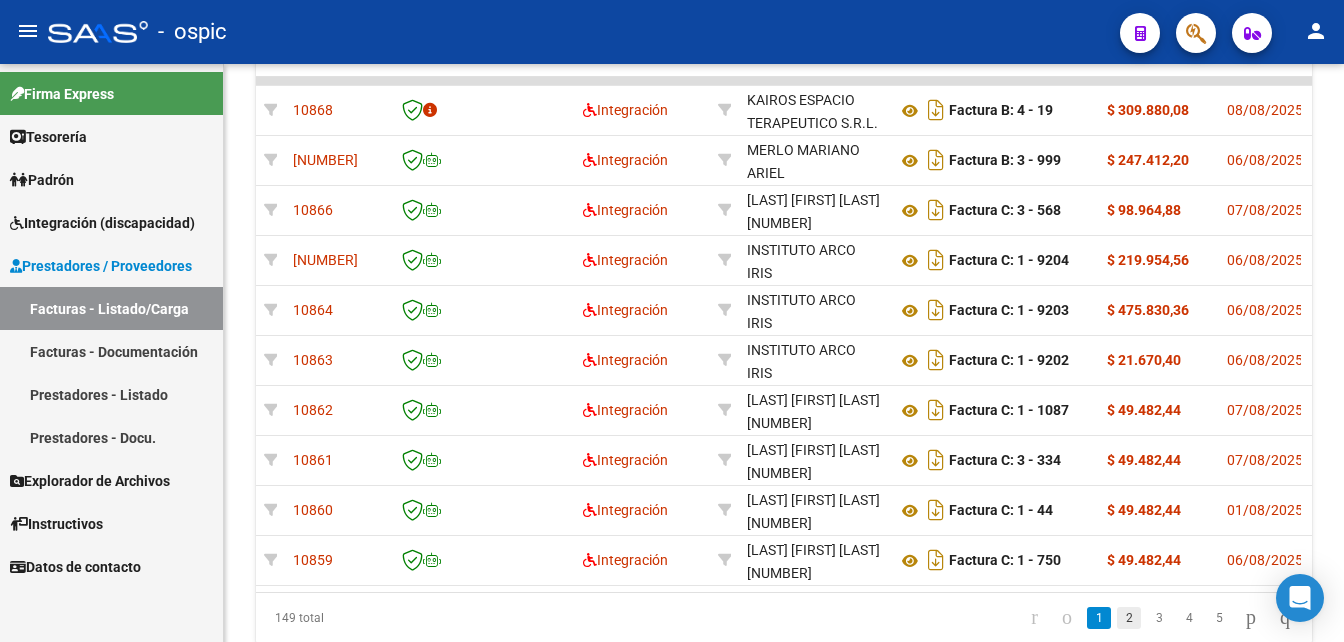 click on "2" 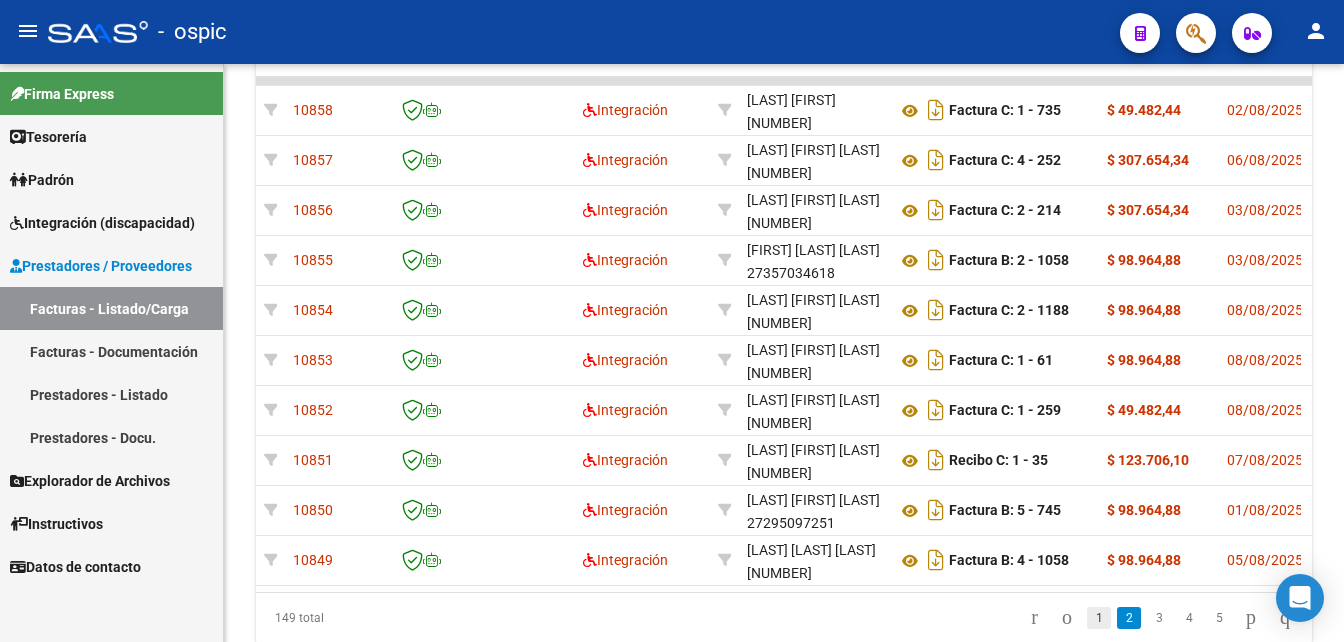 click on "1" 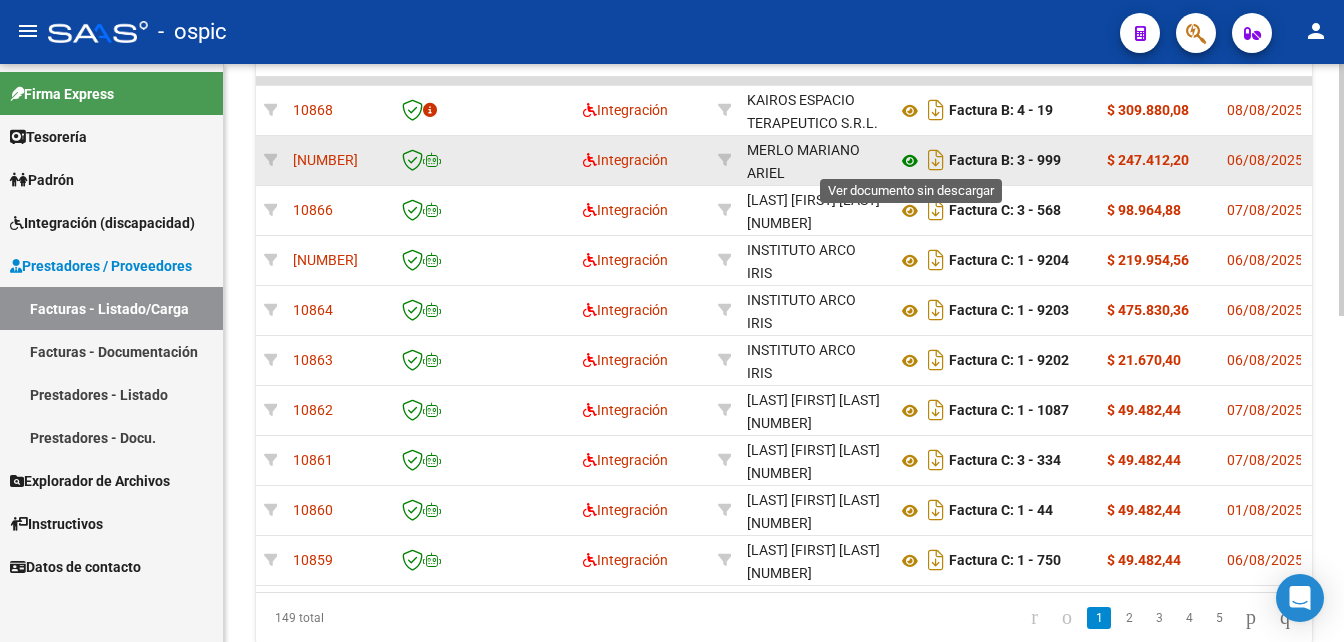 click 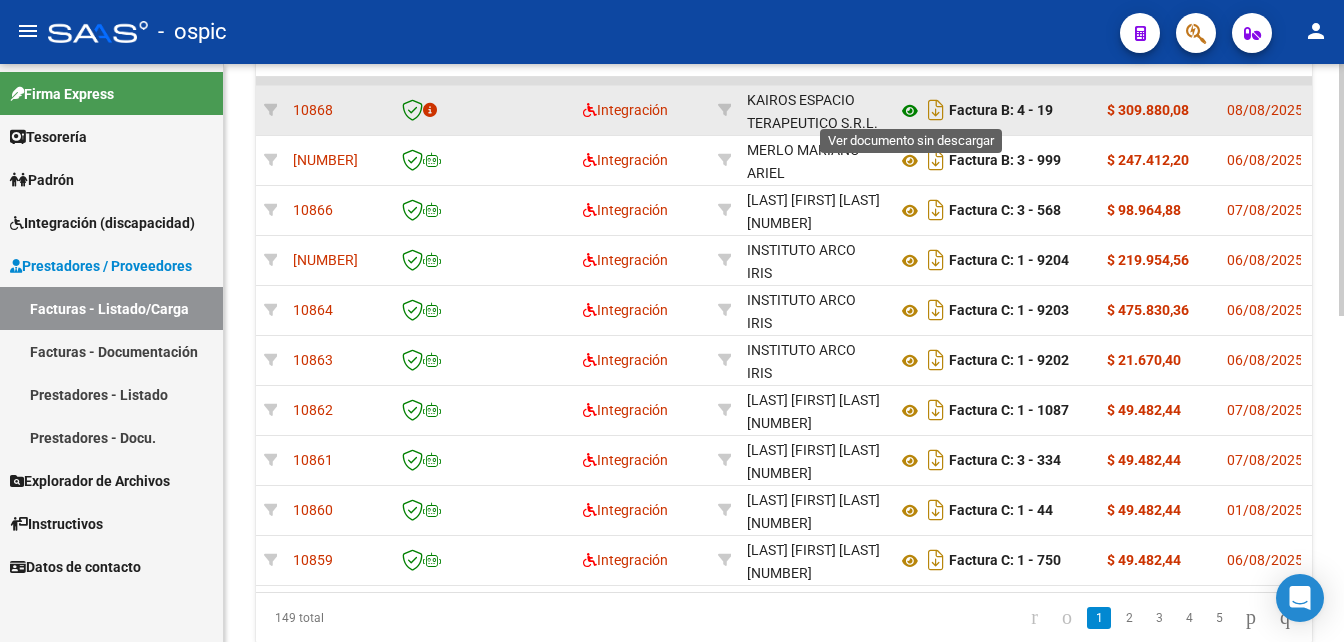 click 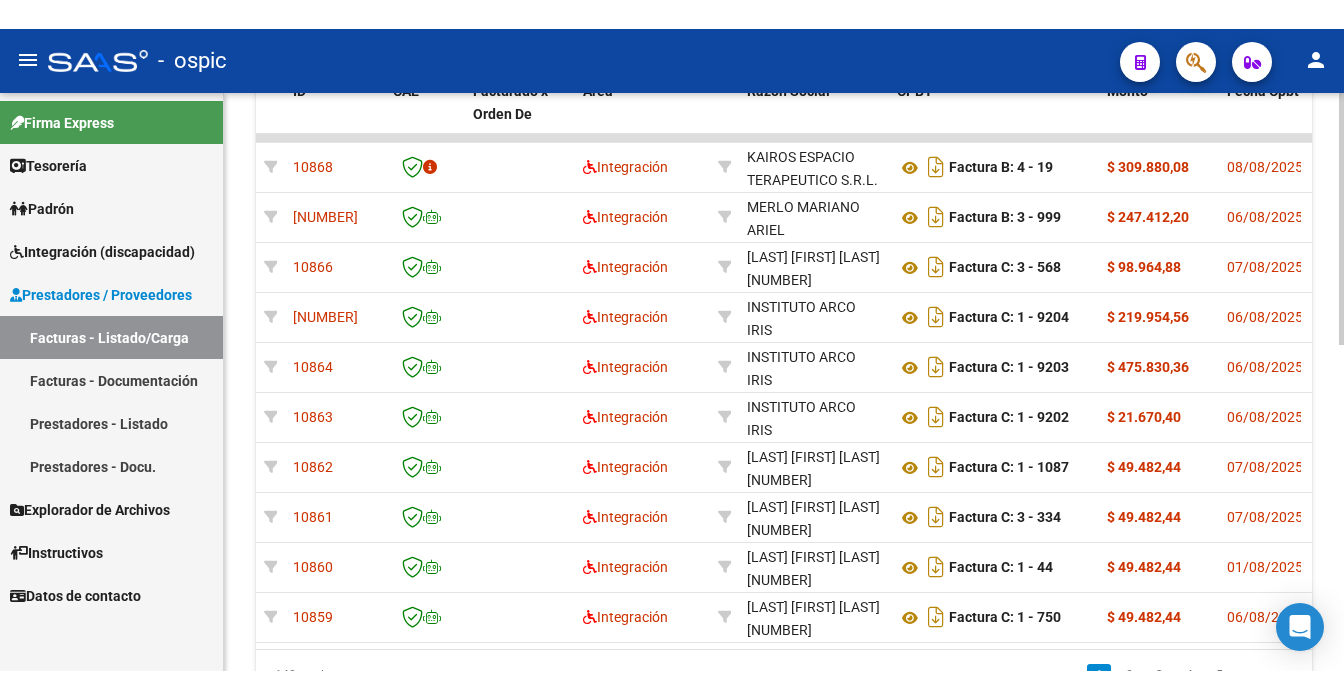scroll, scrollTop: 650, scrollLeft: 0, axis: vertical 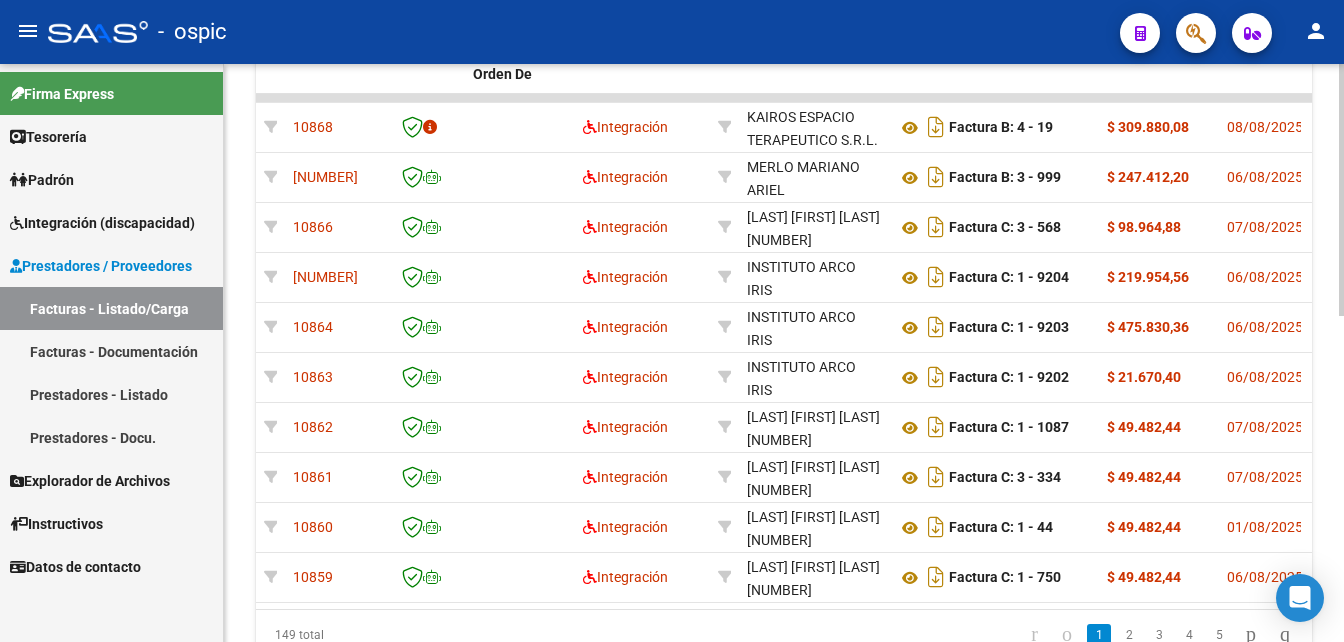 click 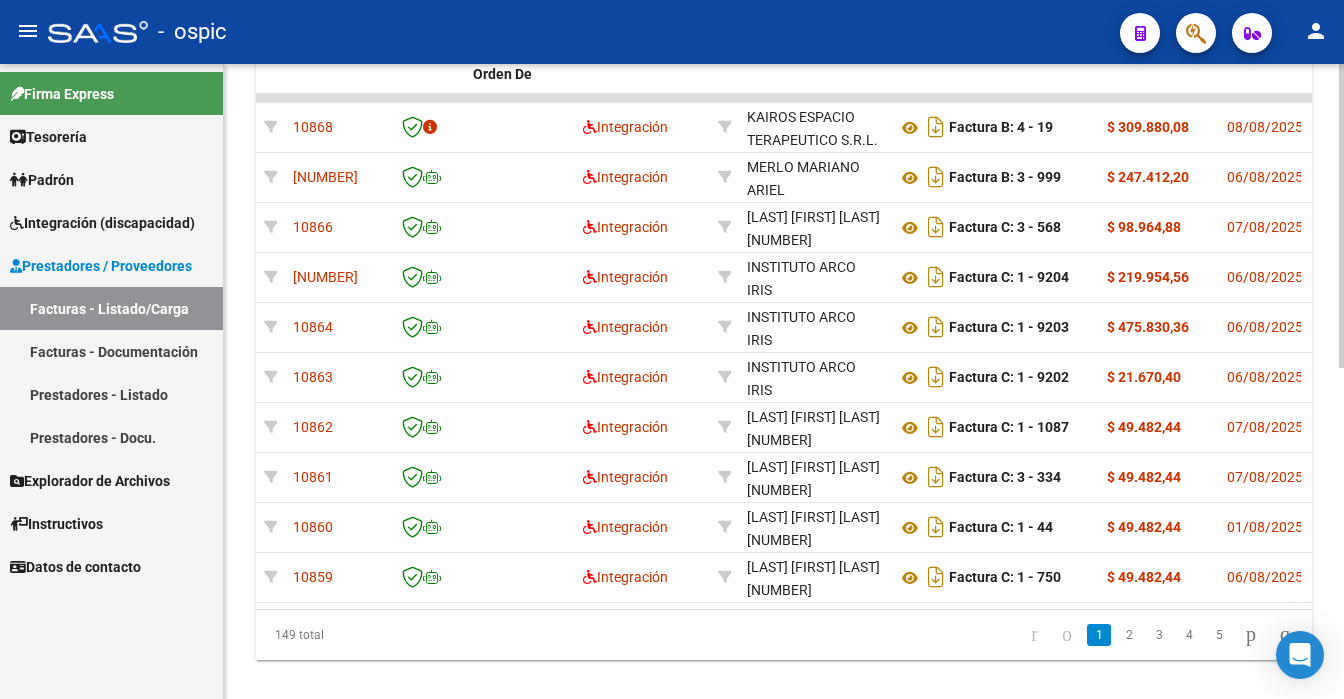 scroll, scrollTop: 632, scrollLeft: 0, axis: vertical 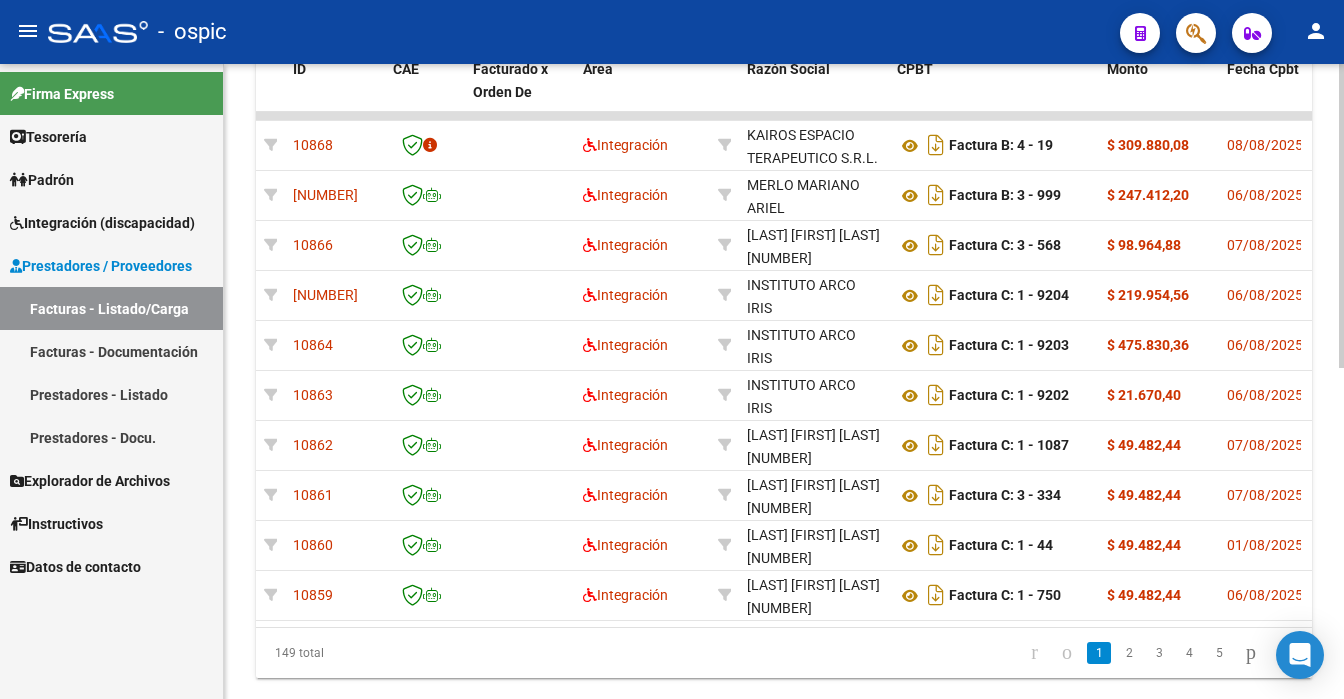 click 